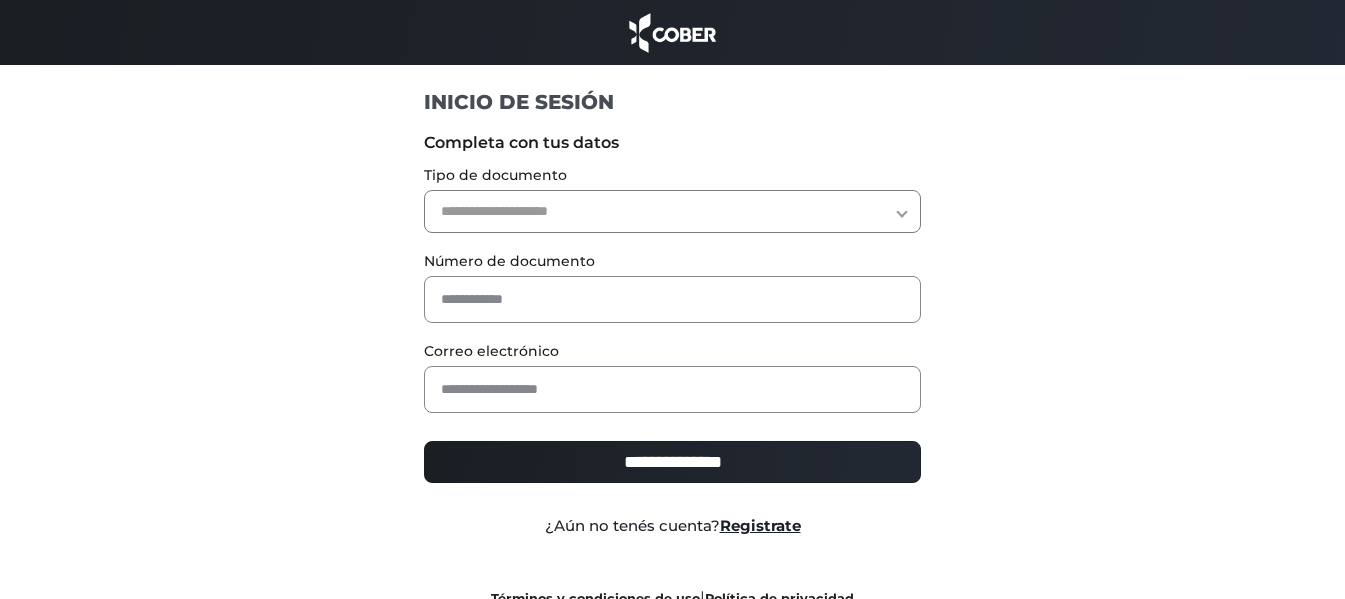 scroll, scrollTop: 0, scrollLeft: 0, axis: both 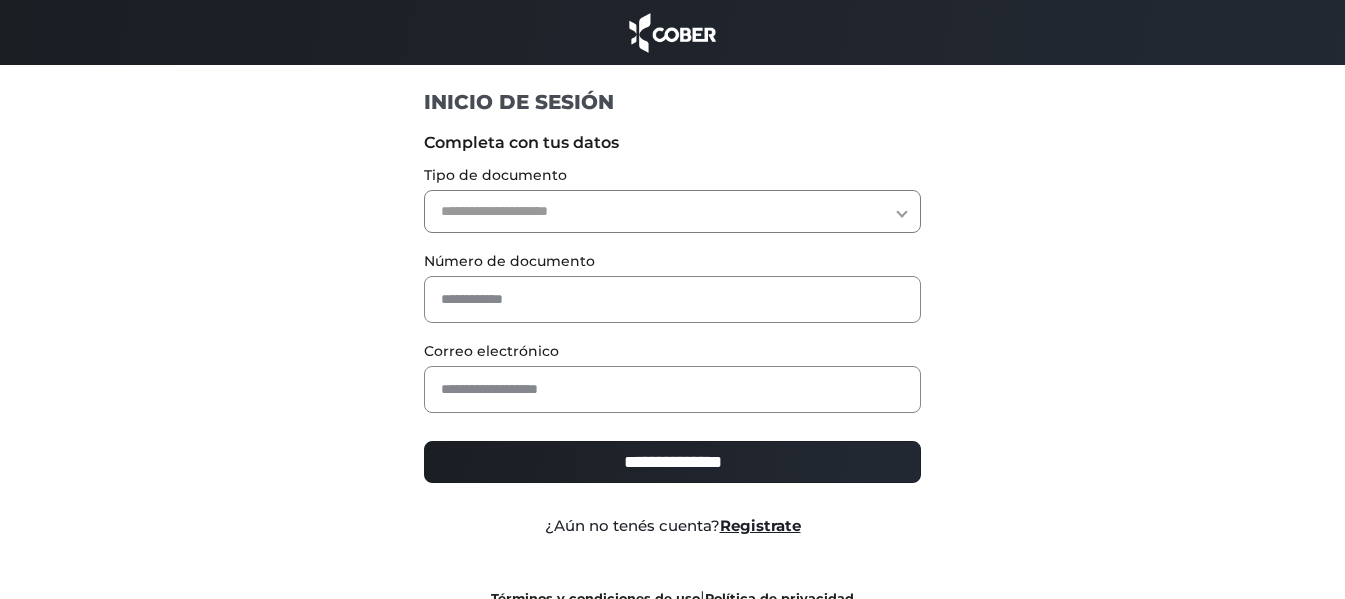 click on "**********" at bounding box center (672, 211) 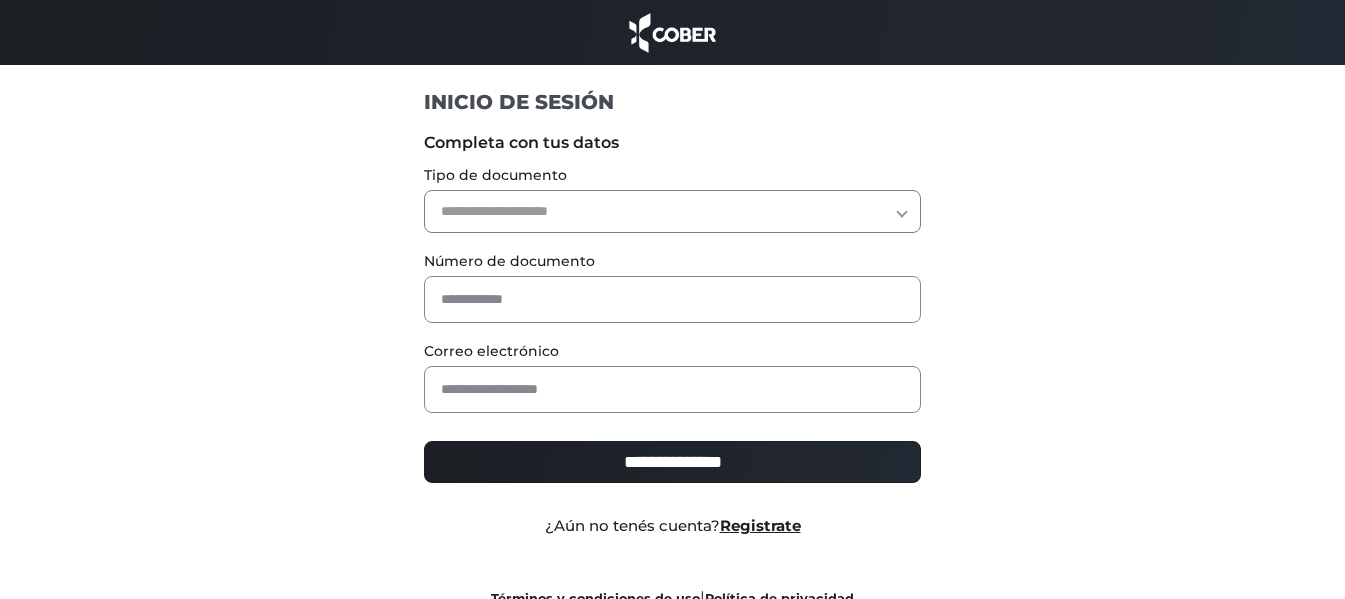 select on "***" 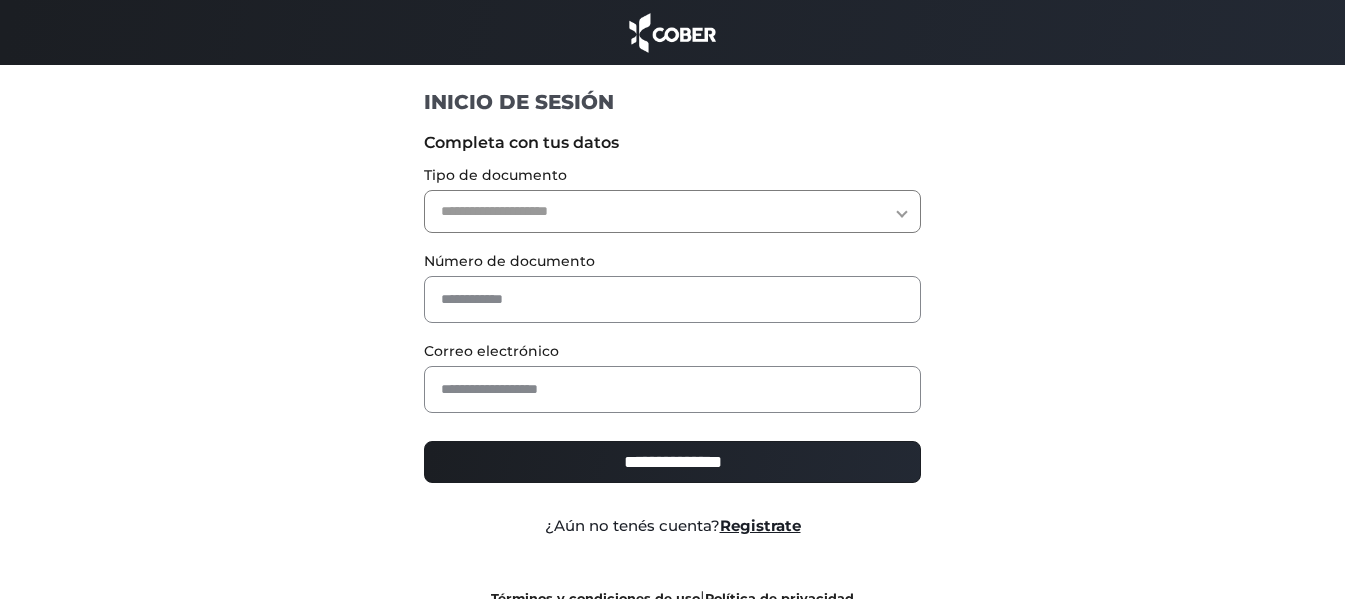 click on "**********" at bounding box center (672, 211) 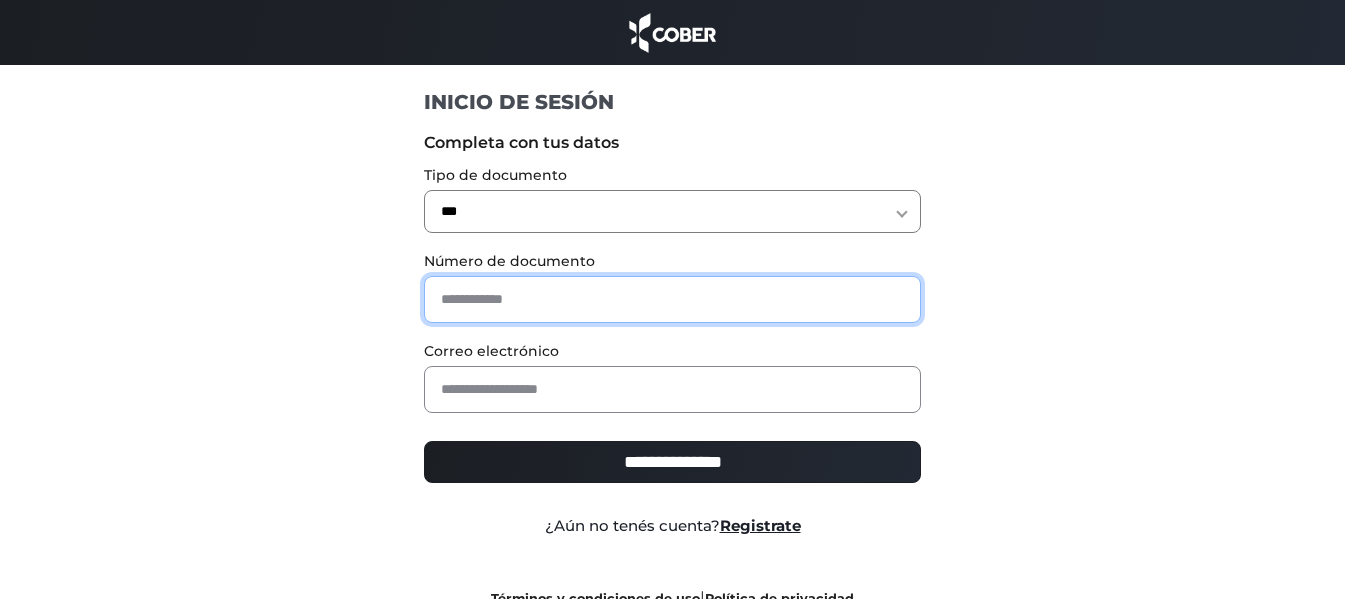 click at bounding box center [672, 299] 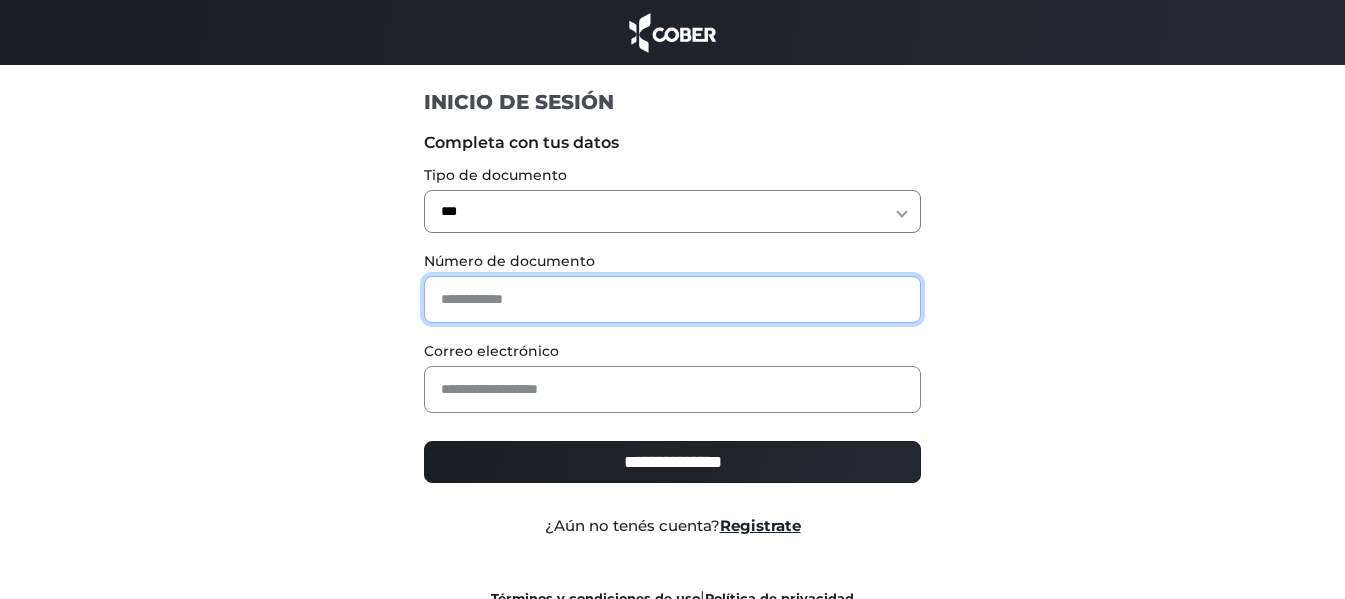 type on "********" 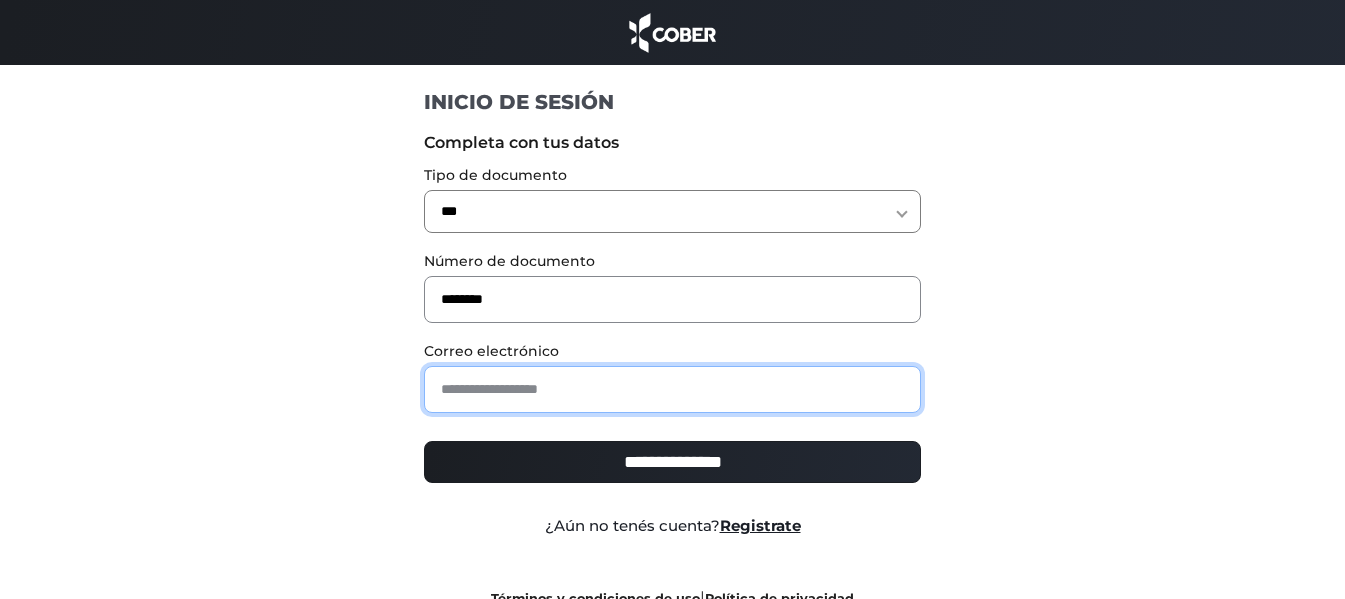 click at bounding box center (672, 389) 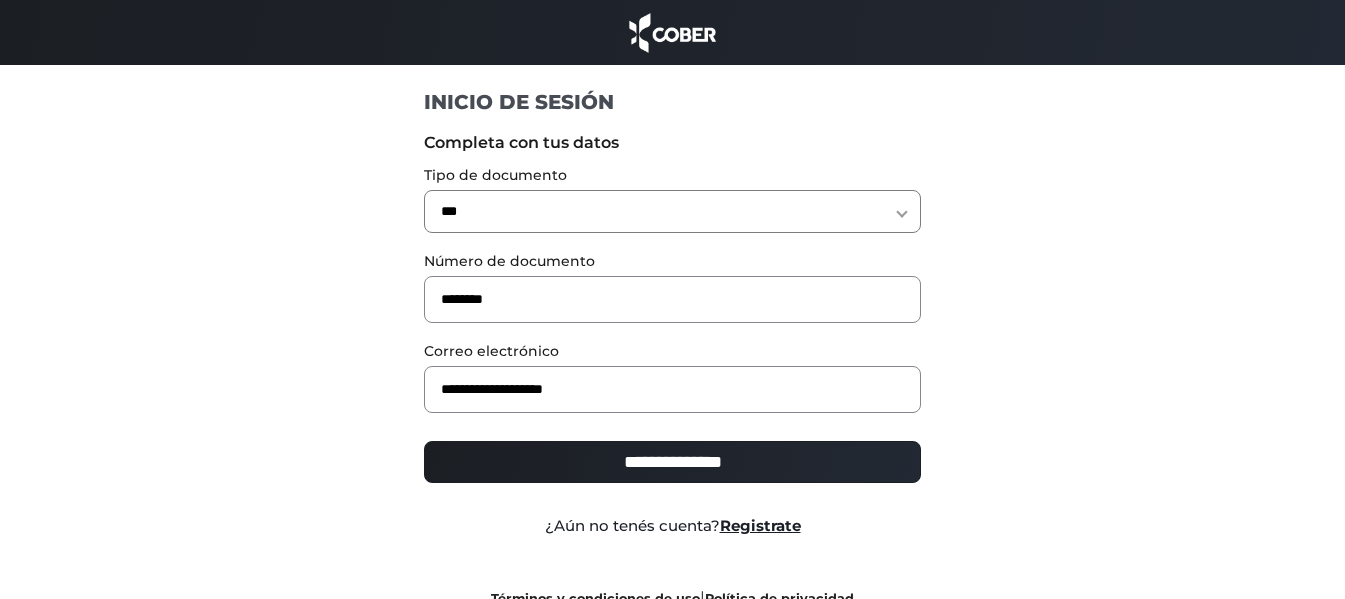 click on "**********" at bounding box center (672, 462) 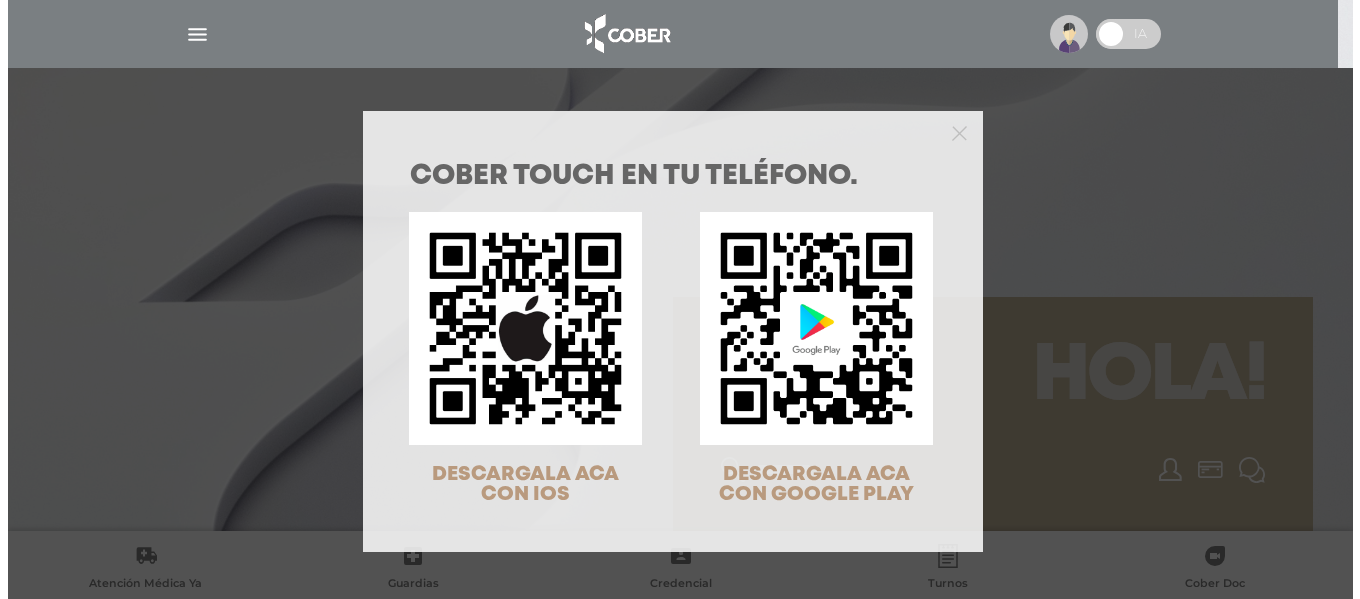 scroll, scrollTop: 0, scrollLeft: 0, axis: both 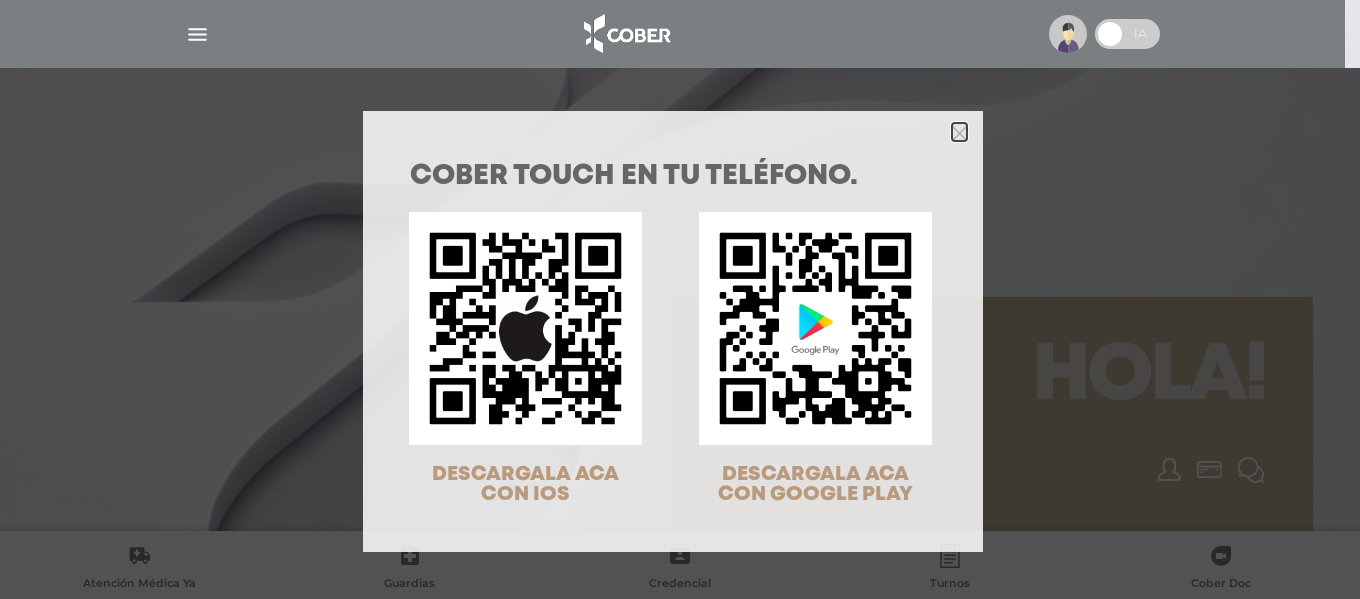 click at bounding box center (959, 132) 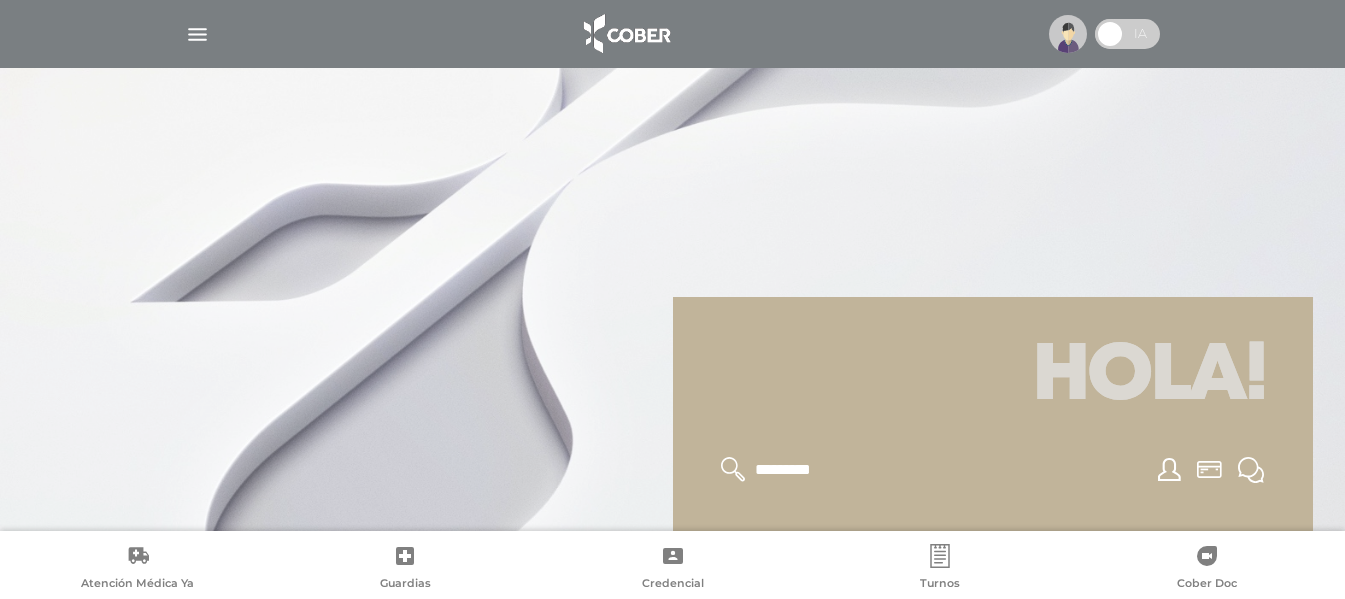 click at bounding box center [197, 34] 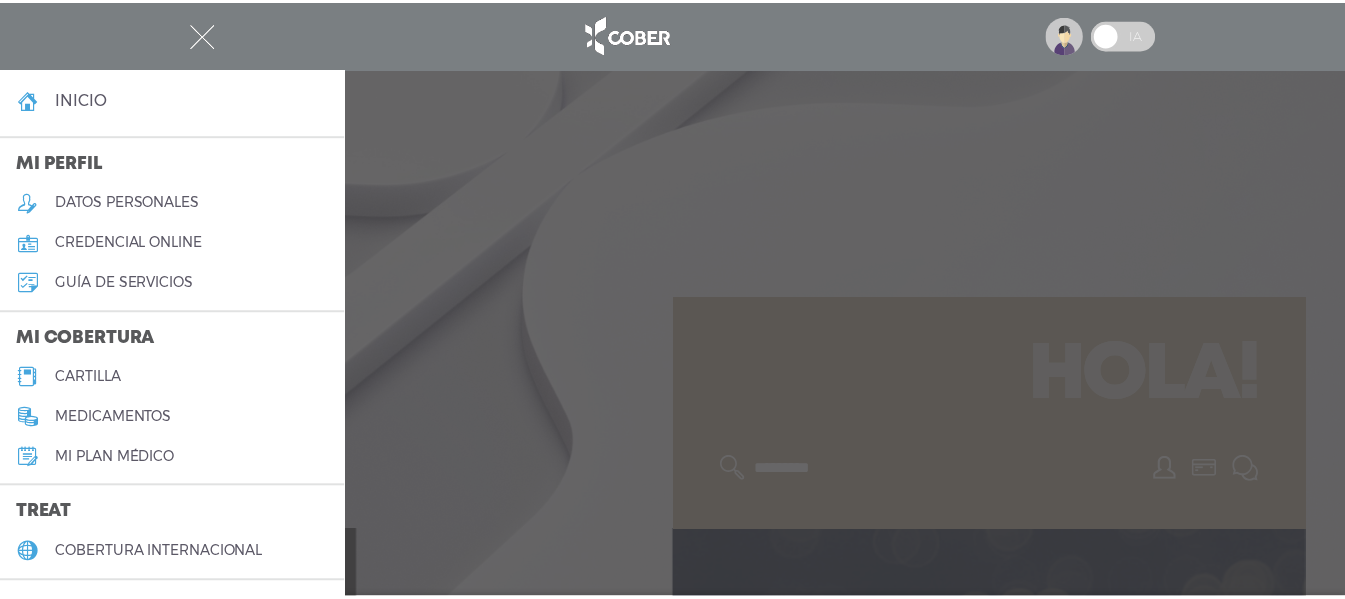 scroll, scrollTop: 0, scrollLeft: 0, axis: both 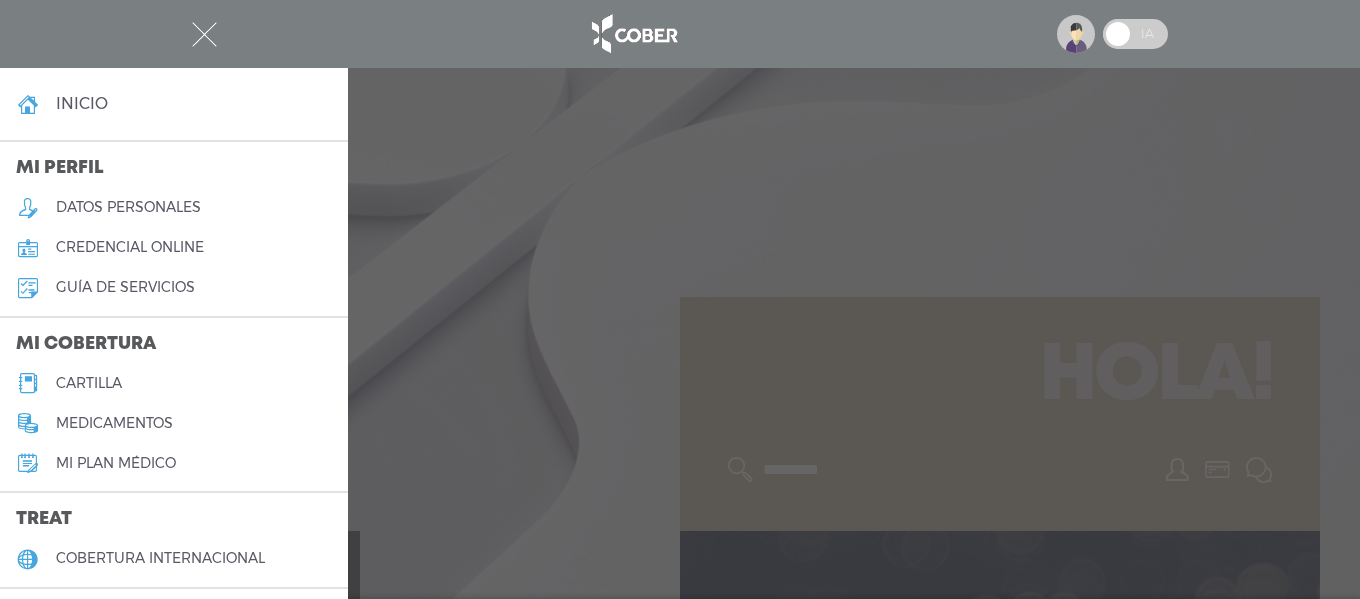 click at bounding box center (204, 34) 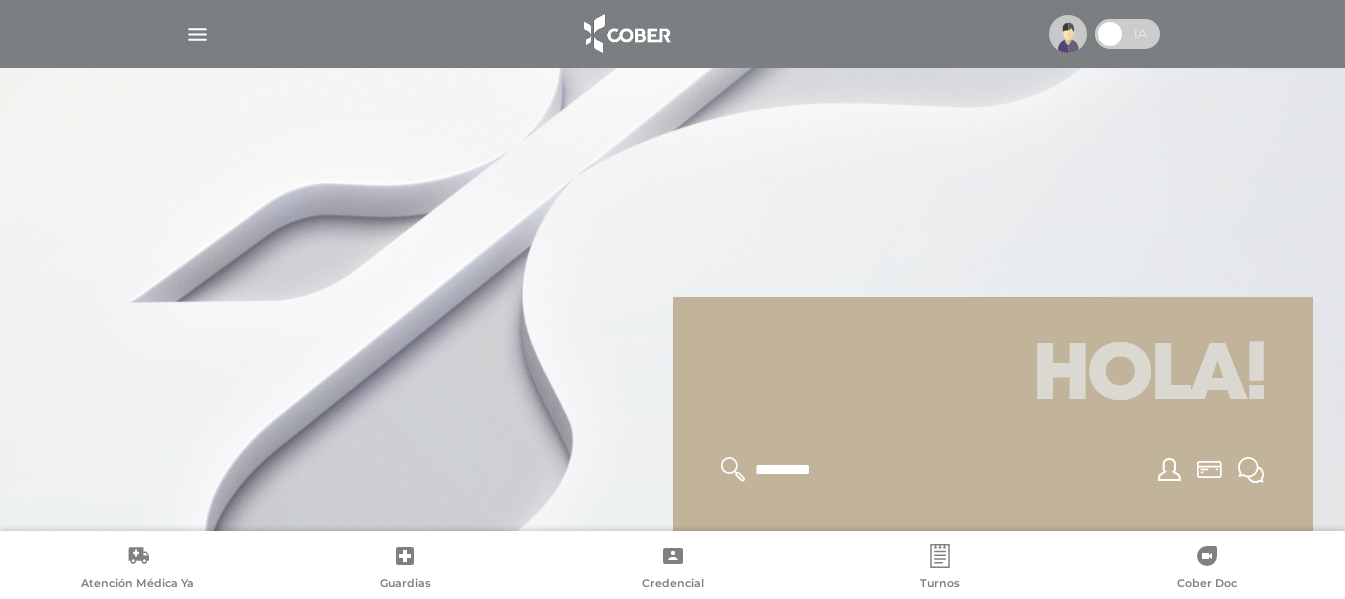 click at bounding box center (625, 34) 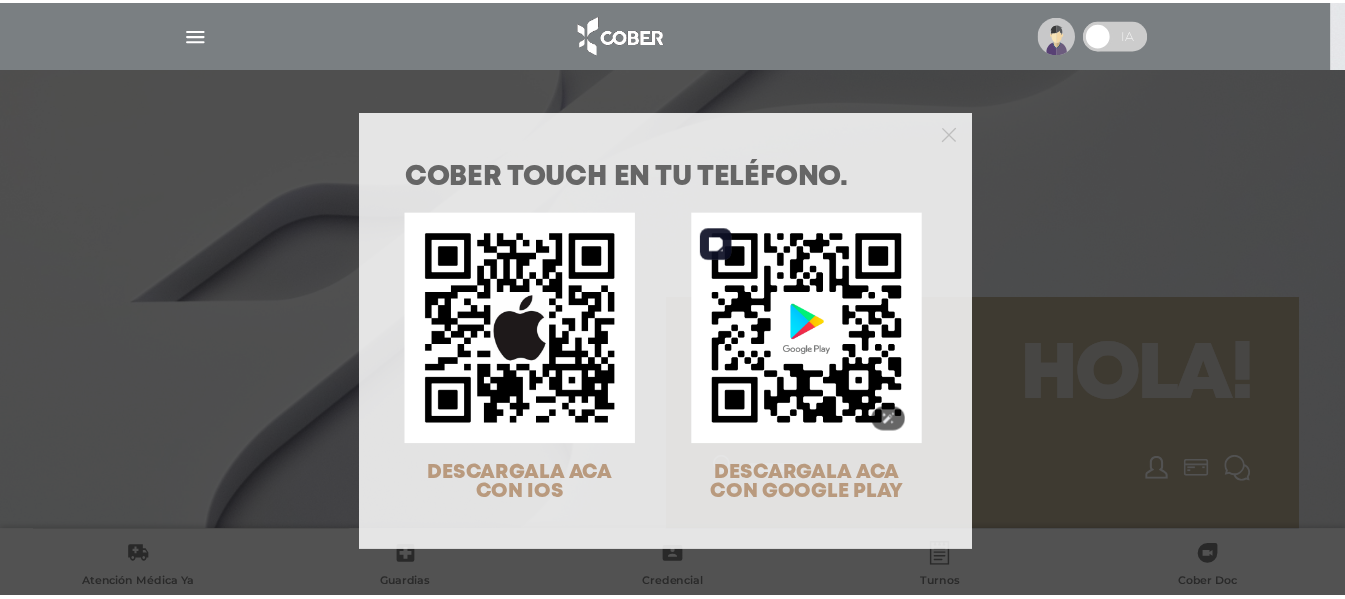 scroll, scrollTop: 0, scrollLeft: 0, axis: both 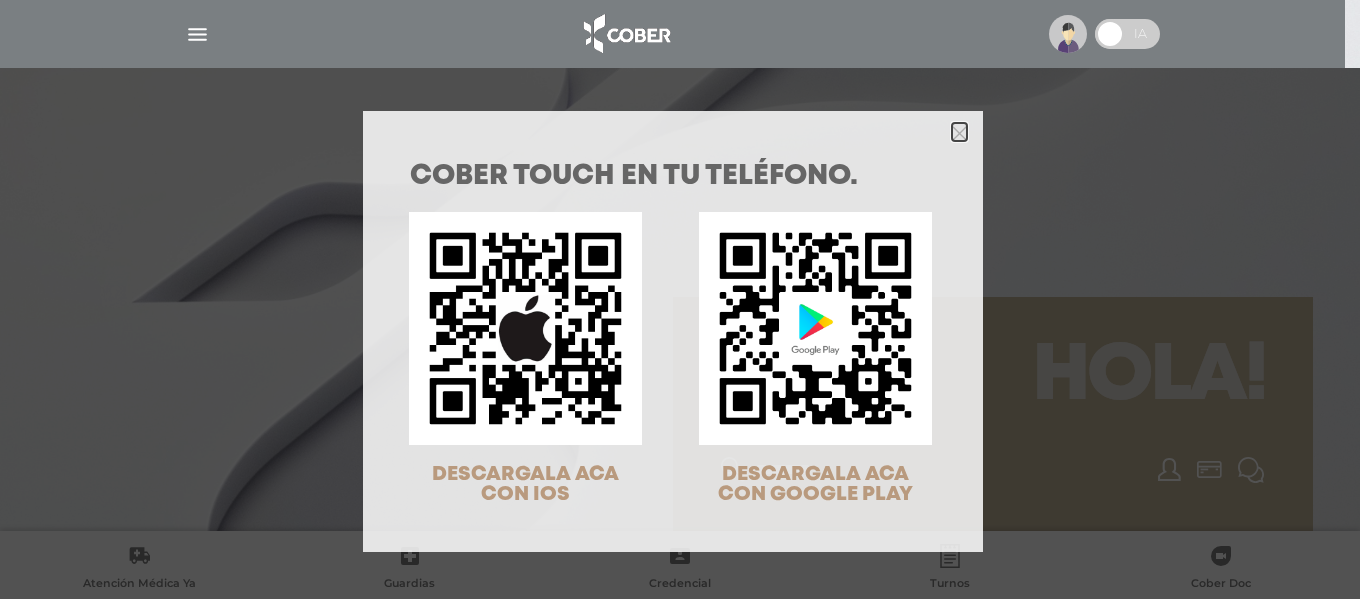 click 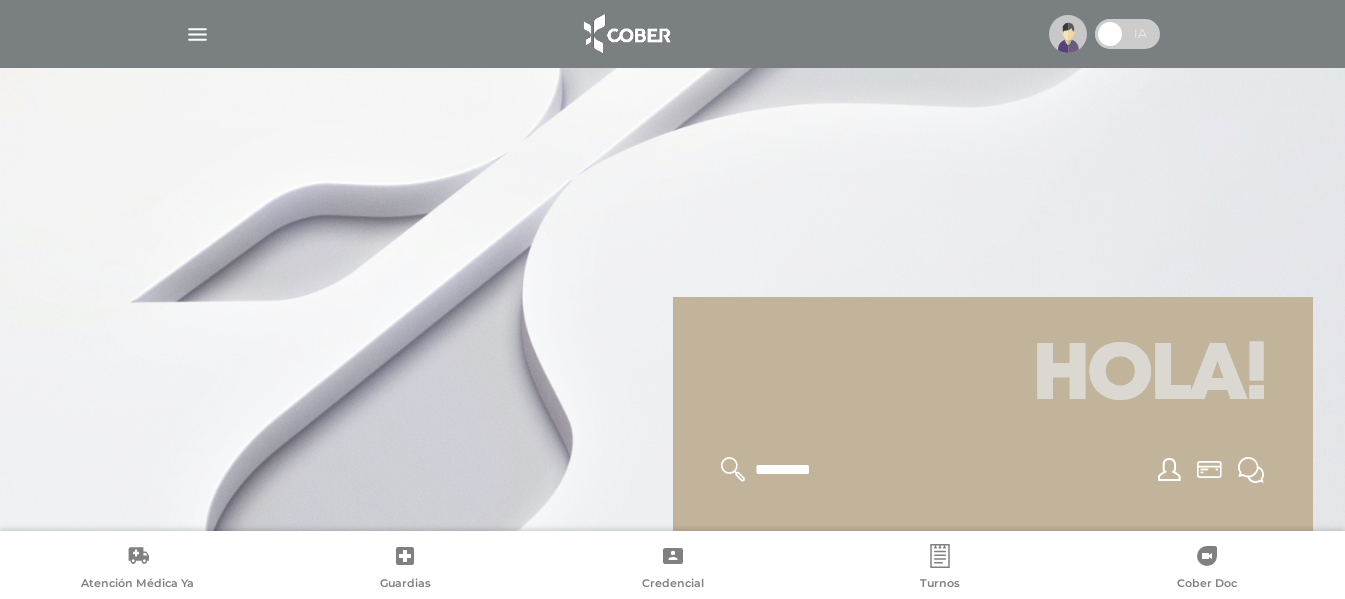 click on "Hola!" at bounding box center (993, 377) 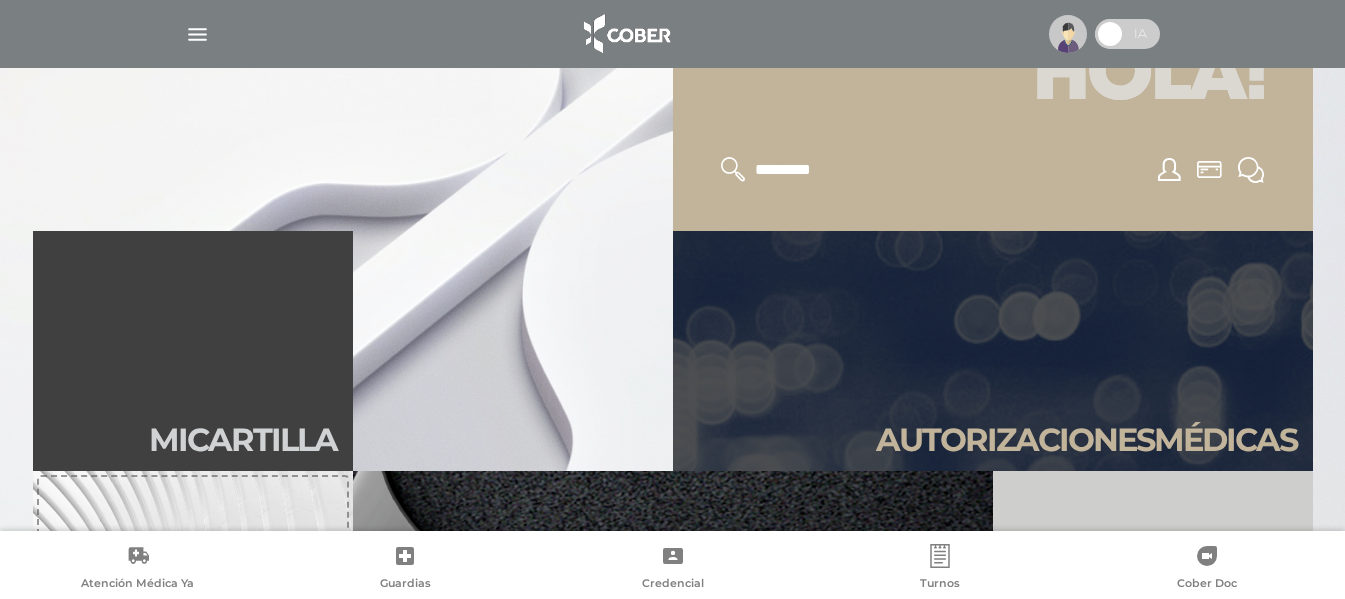 scroll, scrollTop: 400, scrollLeft: 0, axis: vertical 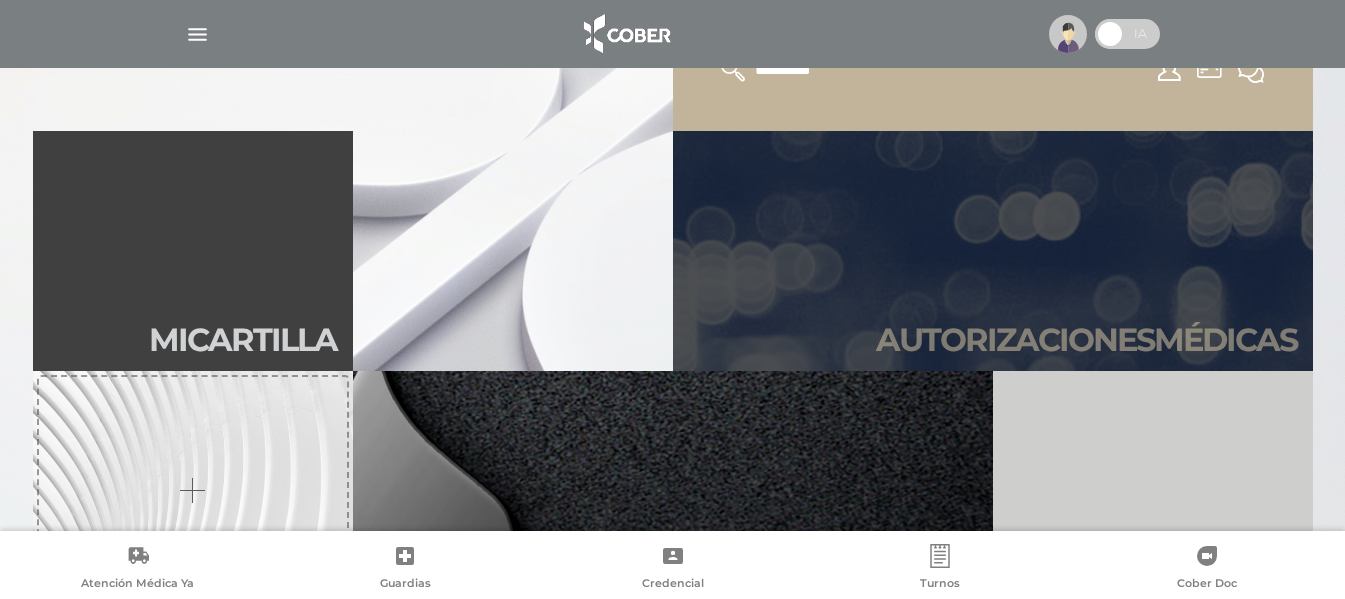 click on "Autori zaciones  médicas" at bounding box center (1086, 340) 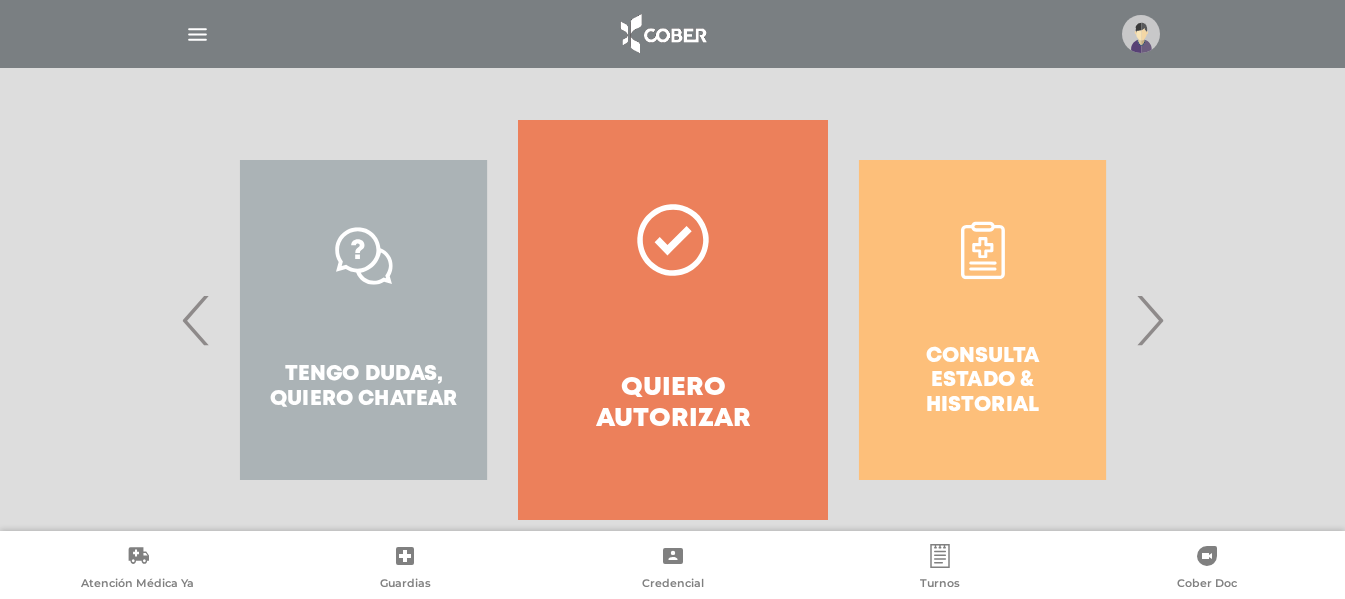 scroll, scrollTop: 400, scrollLeft: 0, axis: vertical 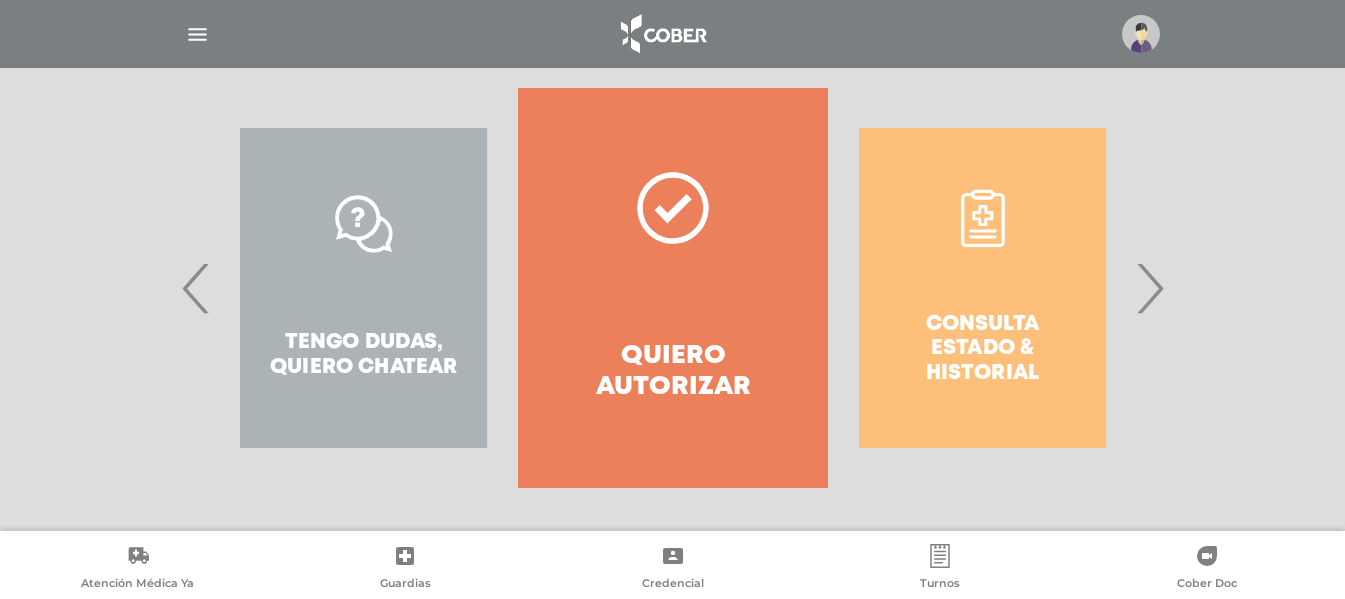click on "Consulta estado & historial" at bounding box center (982, 288) 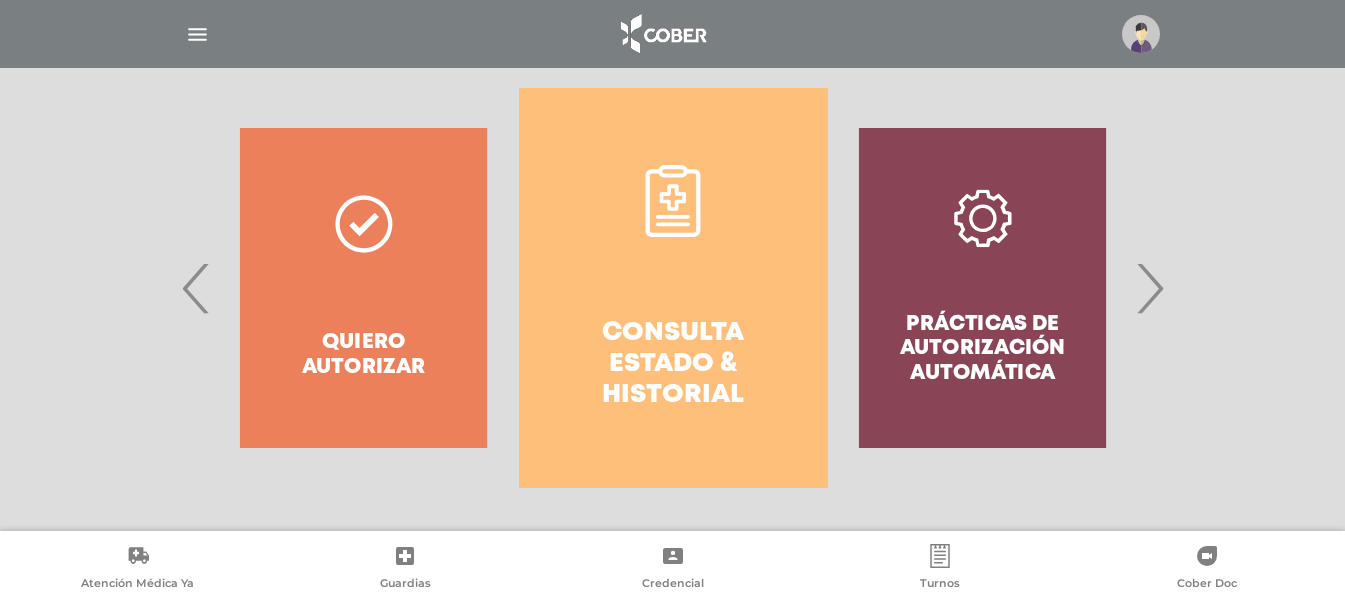 click on "›" at bounding box center [1149, 288] 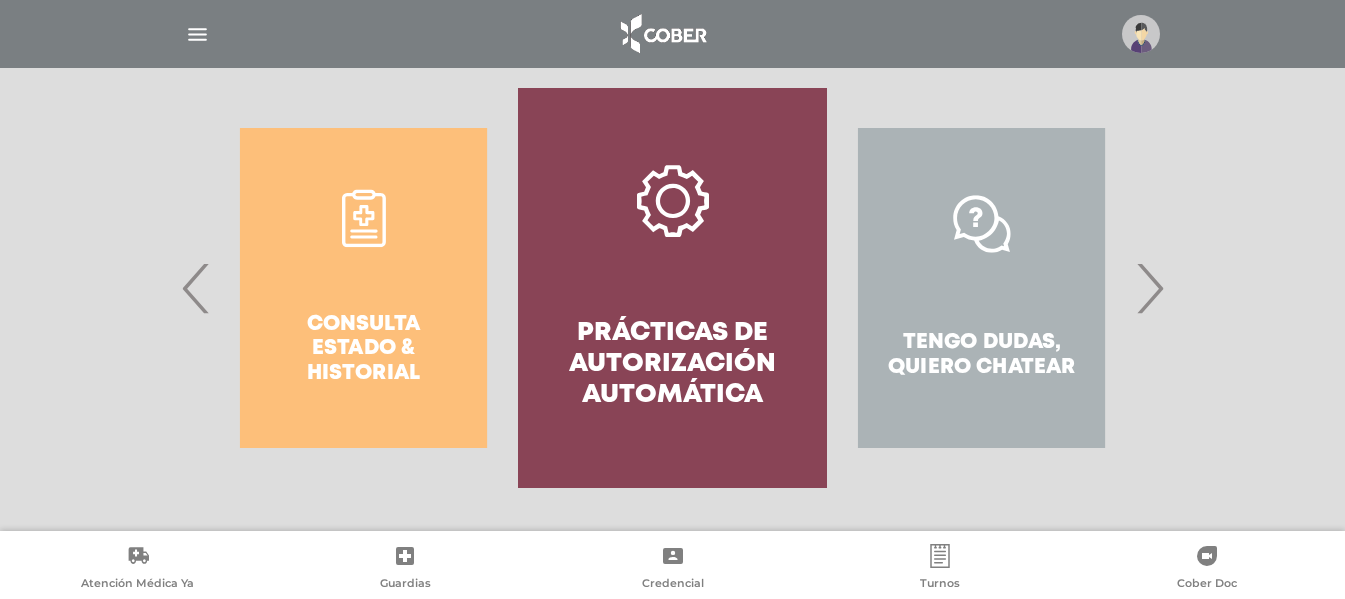 click on "›" at bounding box center (1149, 288) 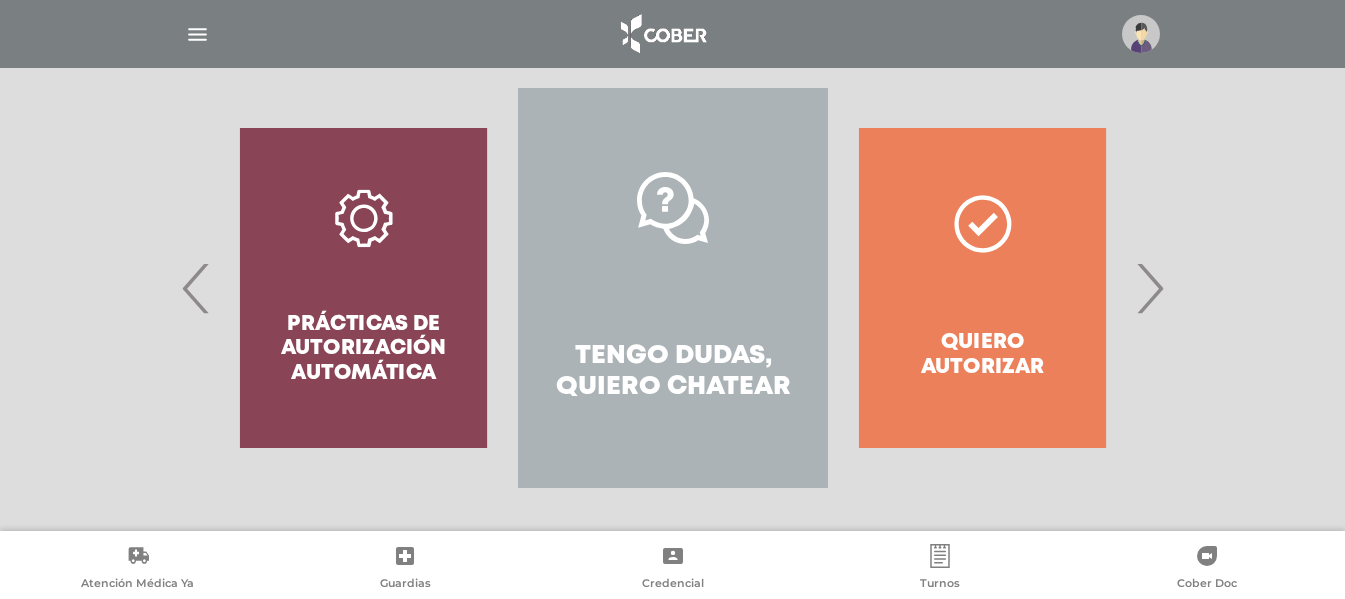 click on "›" at bounding box center (1149, 288) 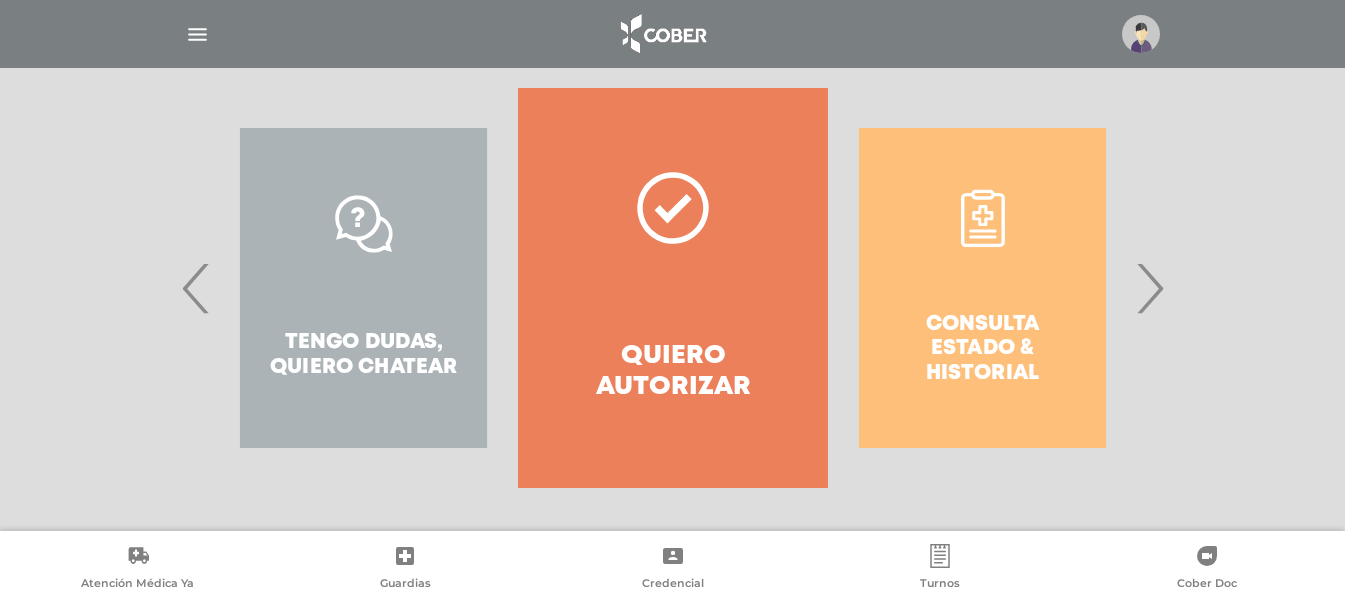 click on "Quiero autorizar" at bounding box center (672, 372) 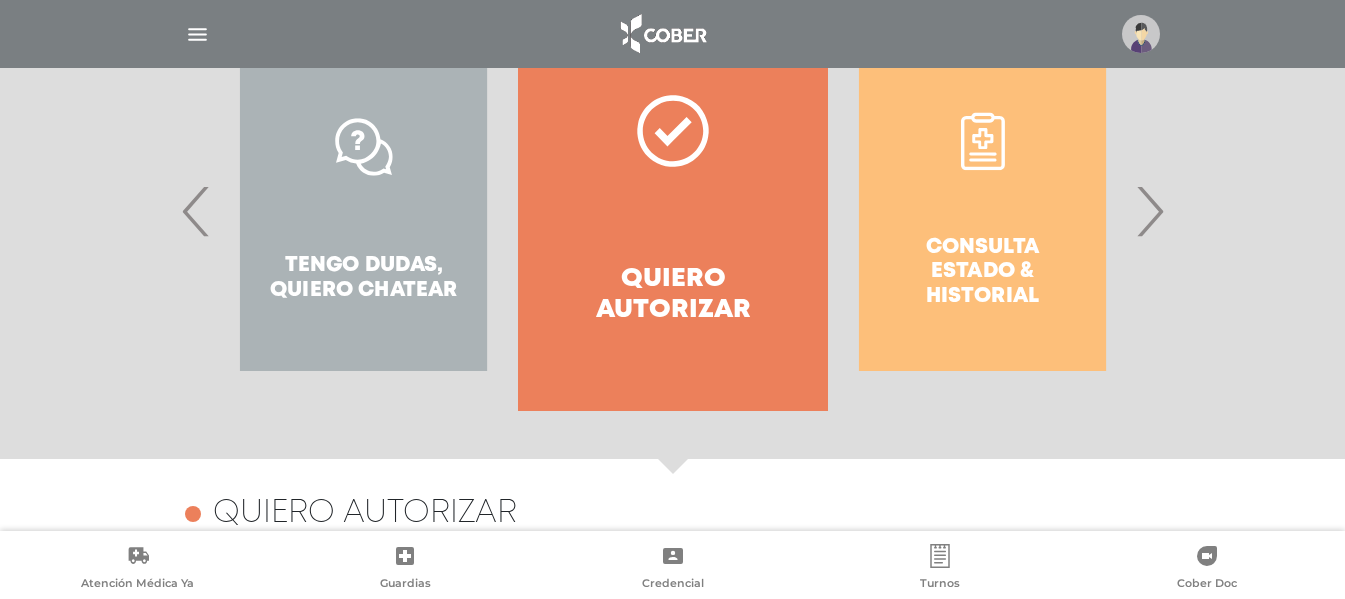 scroll, scrollTop: 430, scrollLeft: 0, axis: vertical 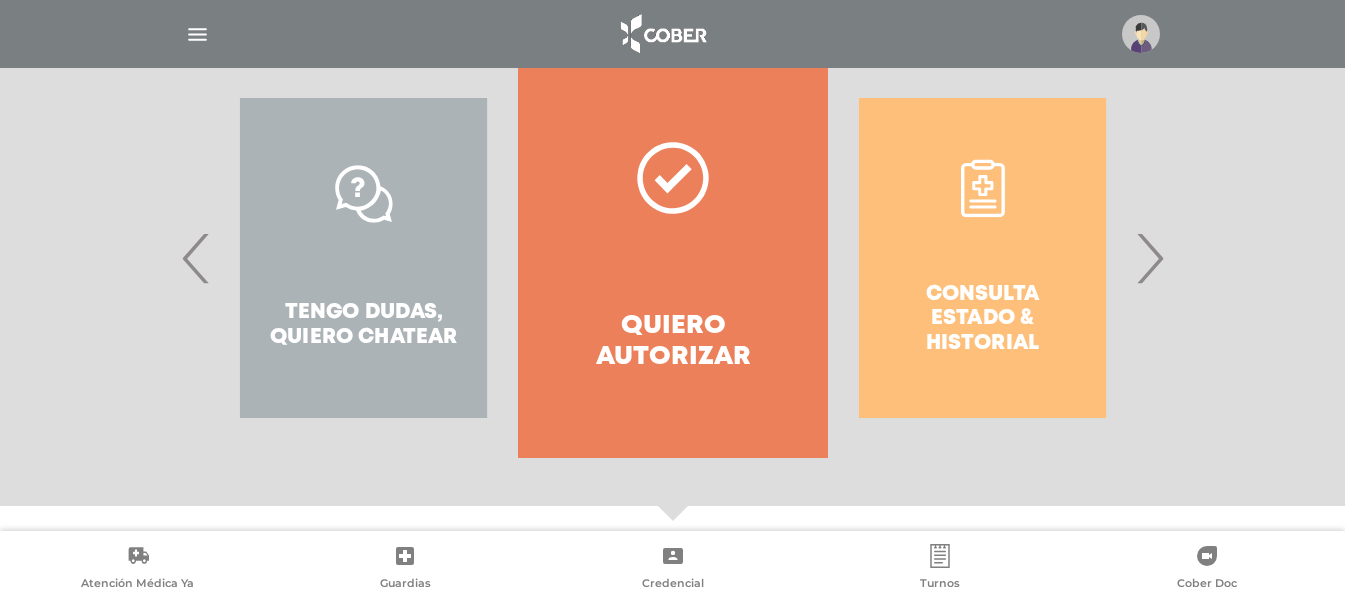 click on "Consulta estado & historial" at bounding box center [982, 258] 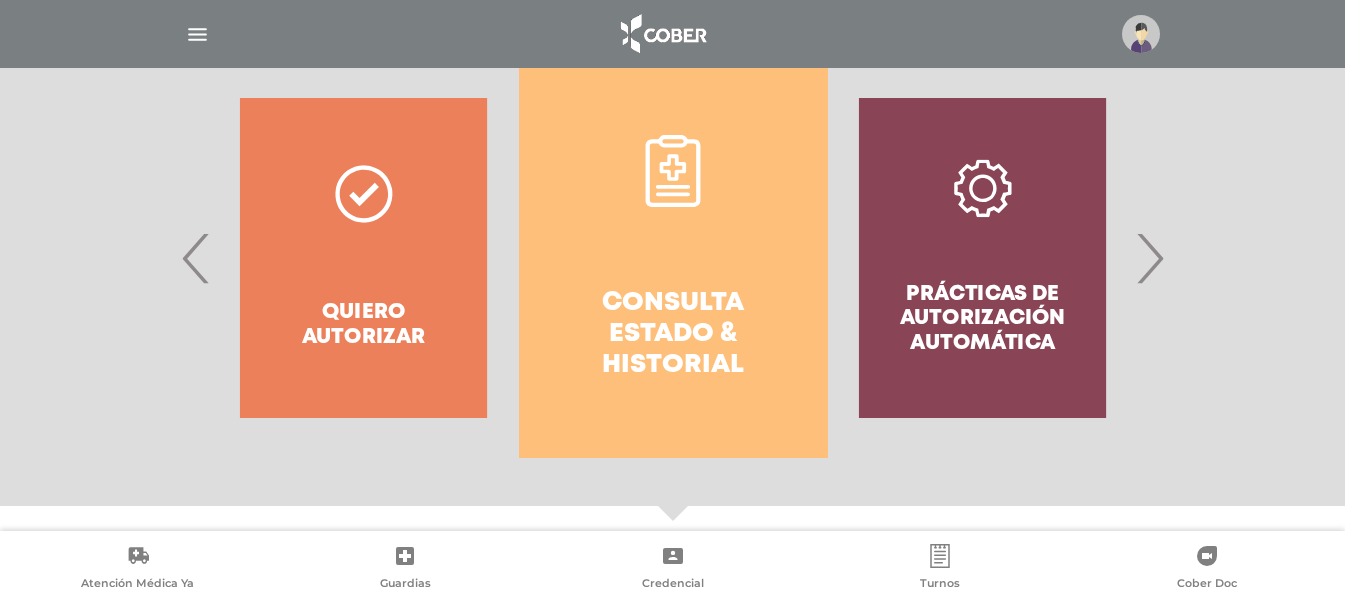 click on "Consulta estado & historial" at bounding box center (673, 335) 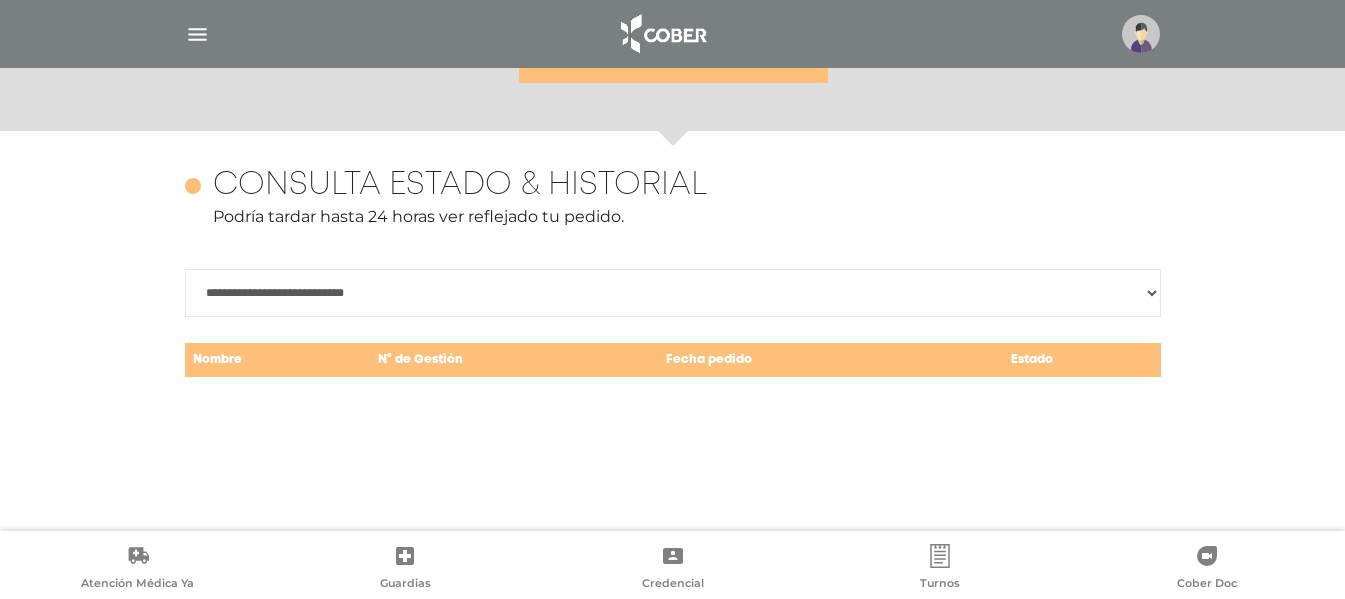 scroll, scrollTop: 868, scrollLeft: 0, axis: vertical 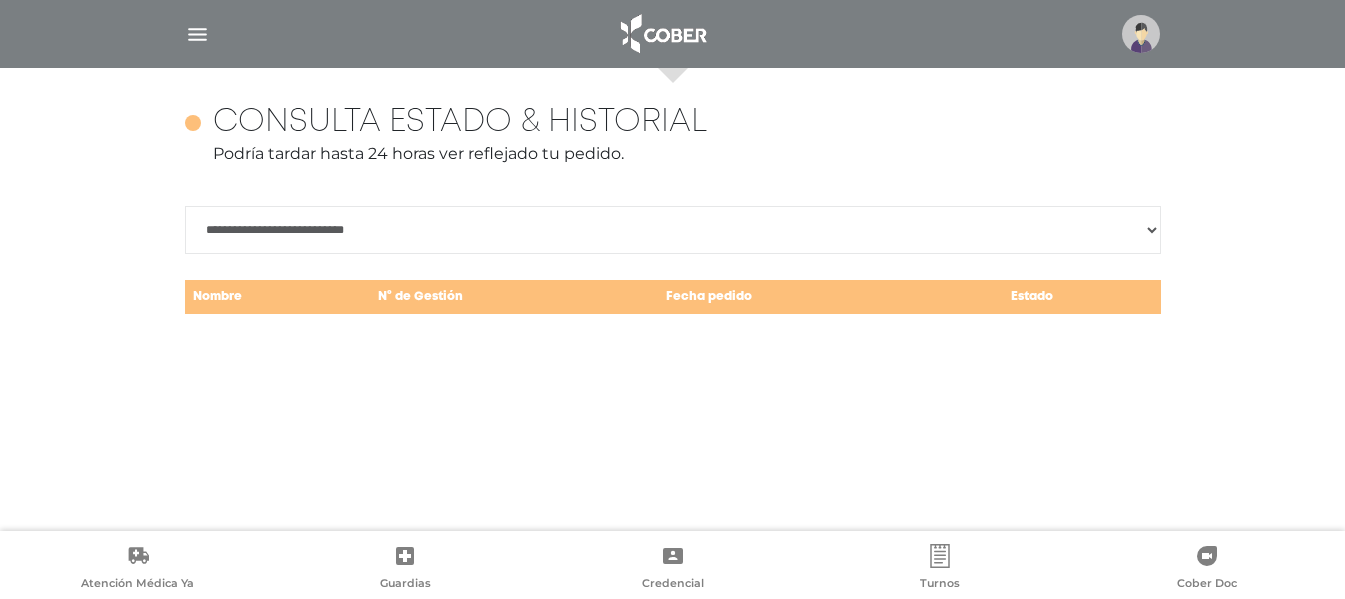 click on "**********" at bounding box center [673, 230] 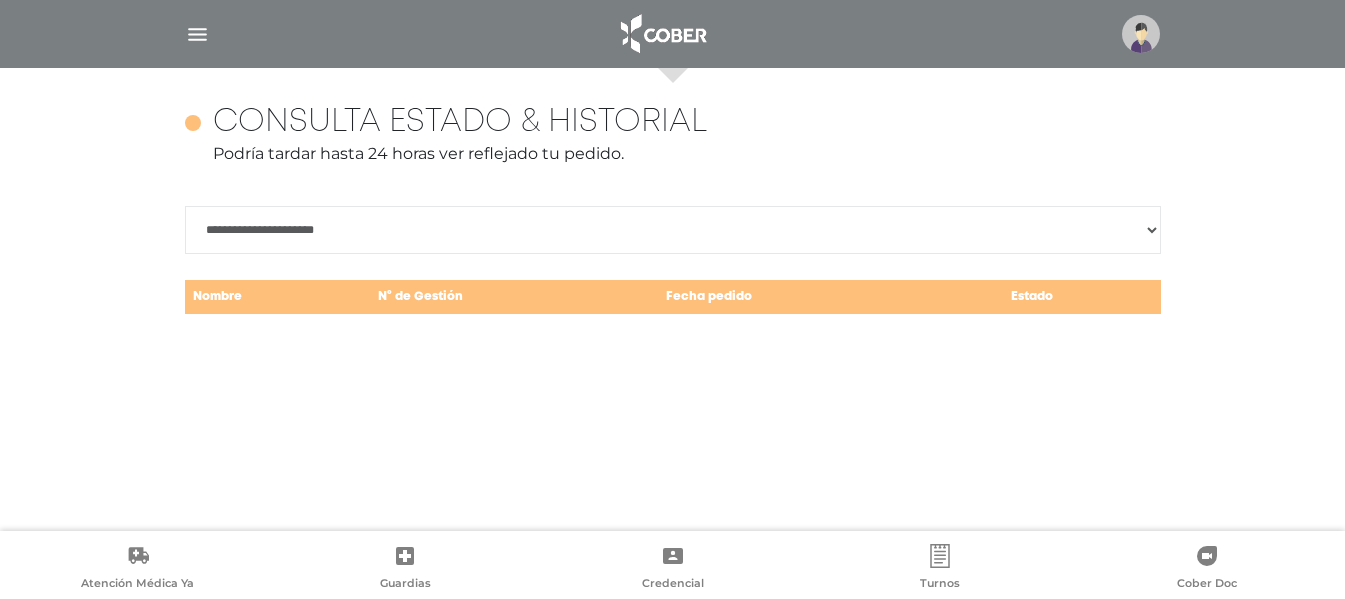 click on "**********" at bounding box center (673, 230) 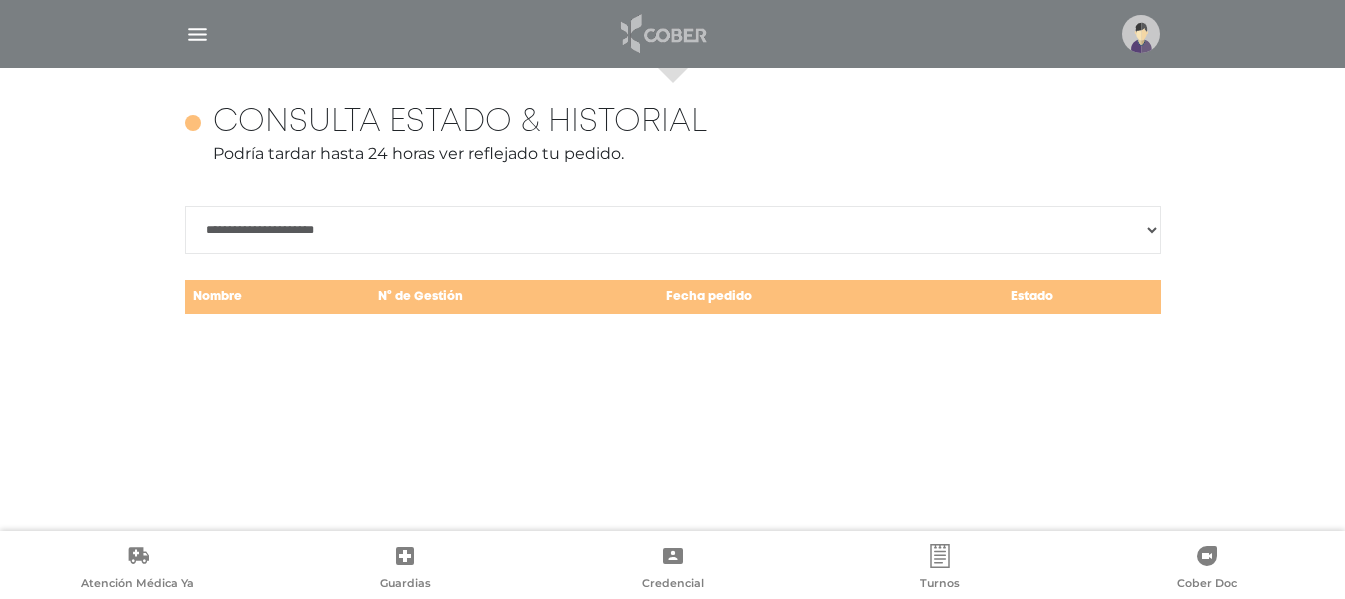 click at bounding box center [662, 34] 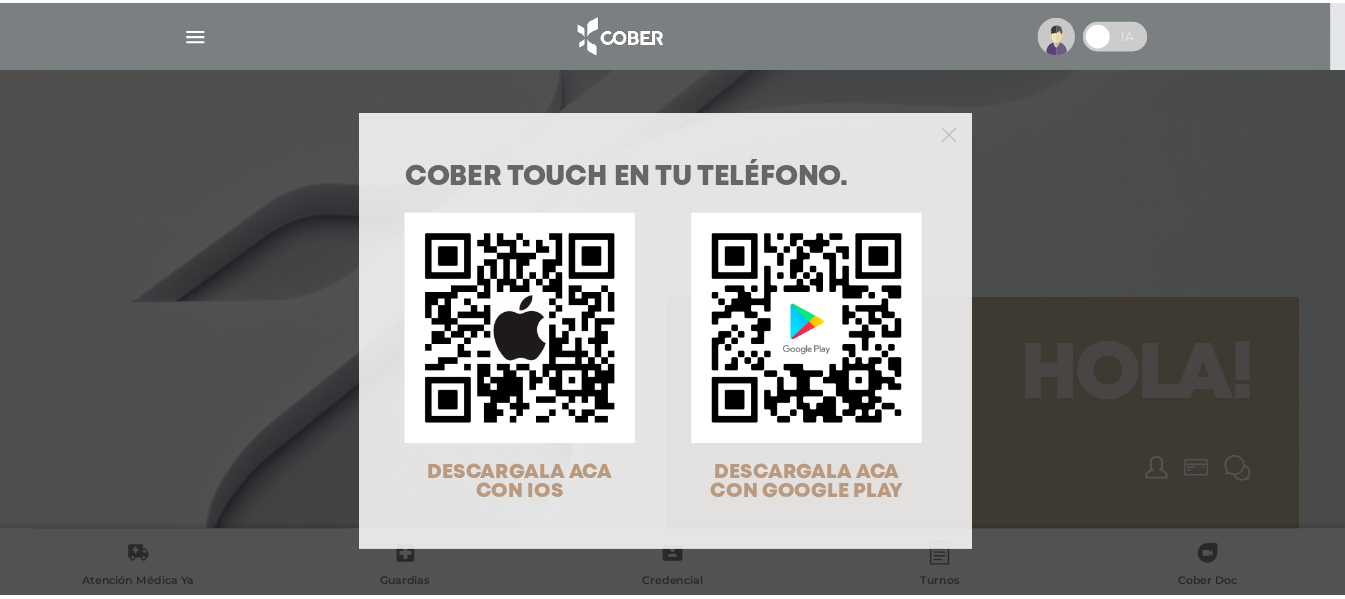 scroll, scrollTop: 0, scrollLeft: 0, axis: both 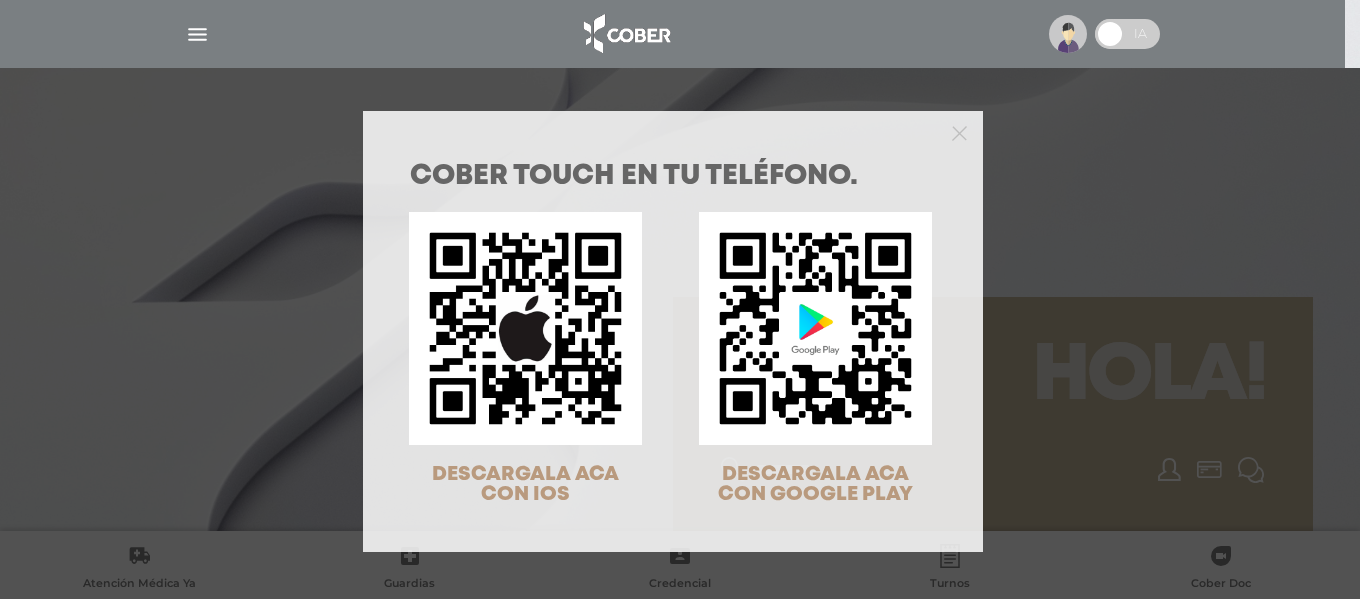 click at bounding box center [673, 131] 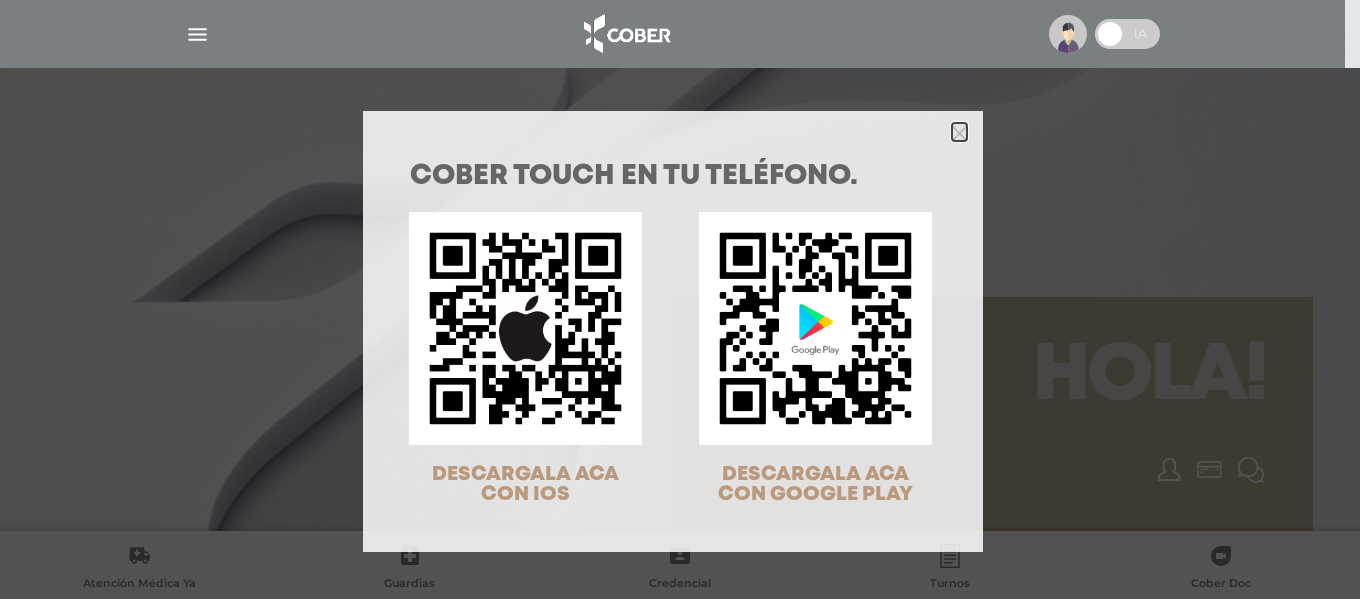 click 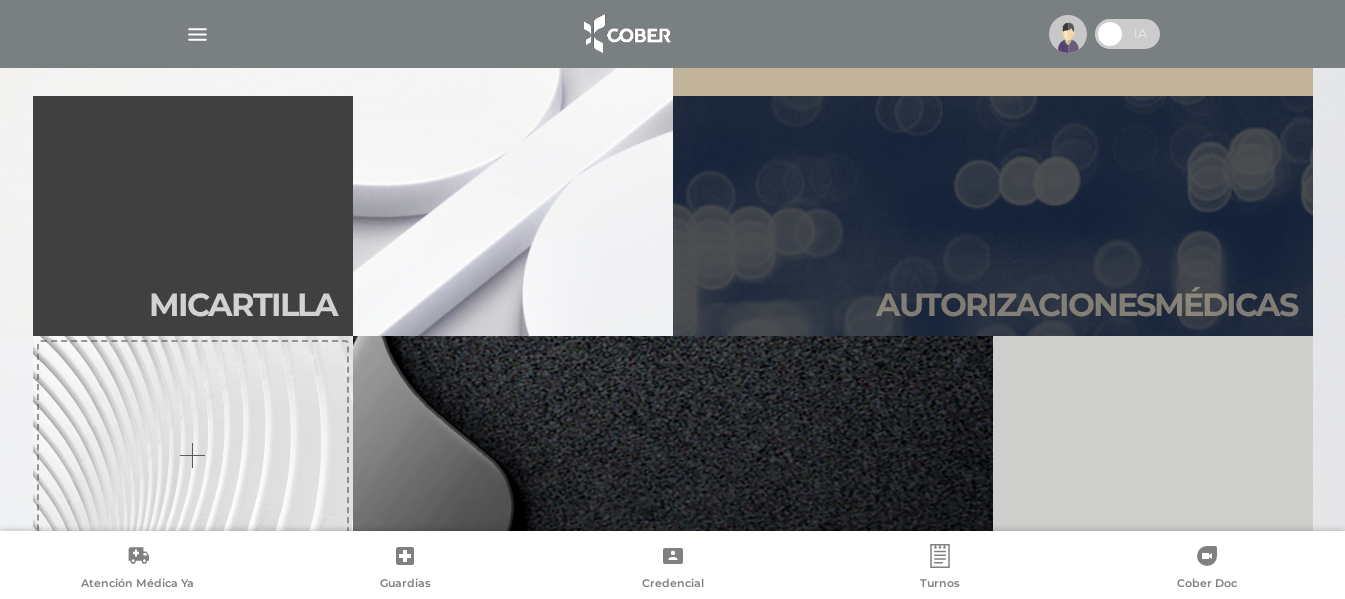 scroll, scrollTop: 400, scrollLeft: 0, axis: vertical 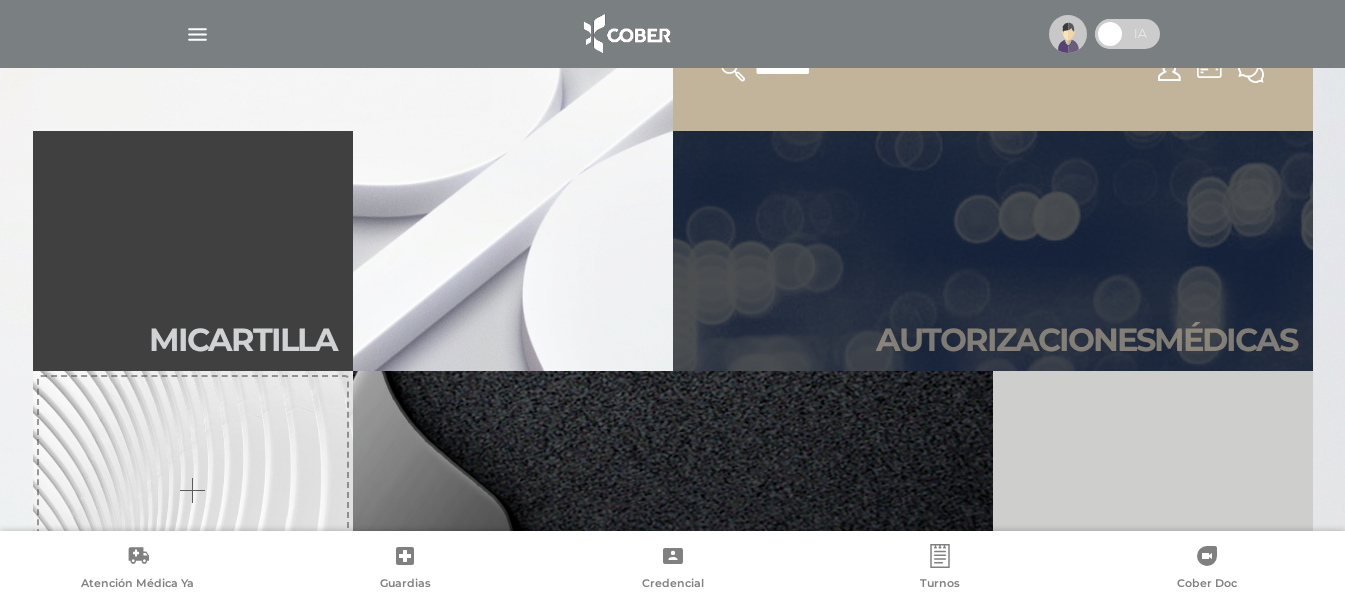 click on "Autori zaciones  médicas" at bounding box center [1086, 340] 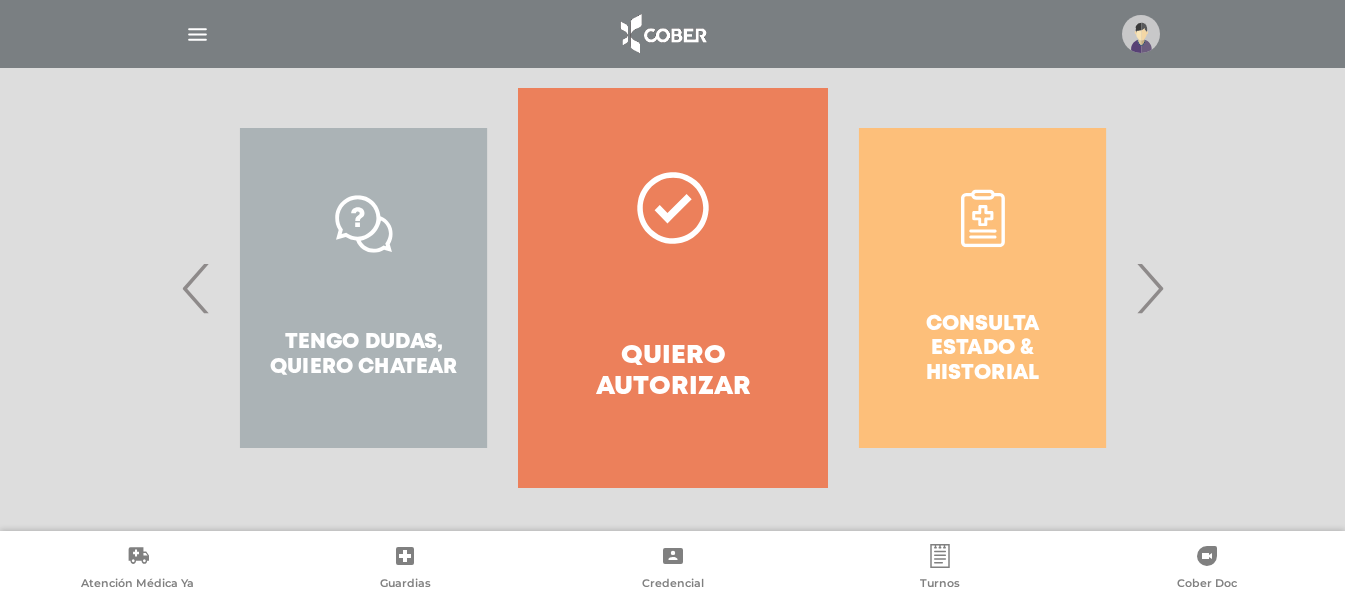 scroll, scrollTop: 405, scrollLeft: 0, axis: vertical 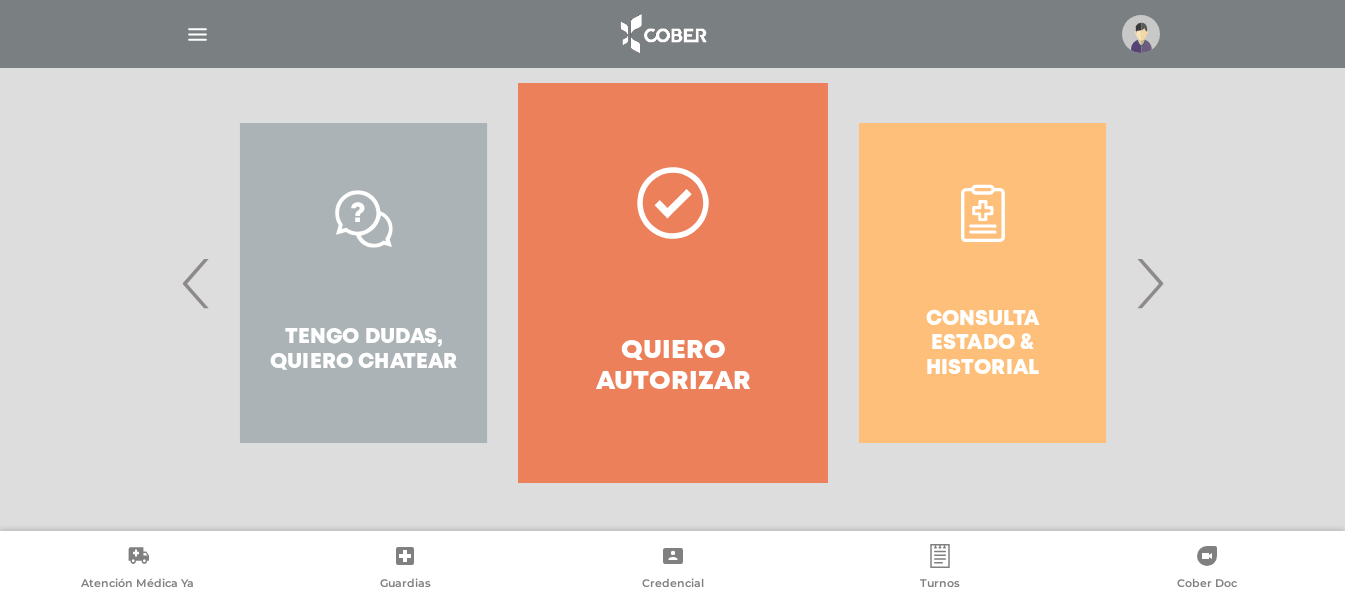 click on "›" at bounding box center (1149, 283) 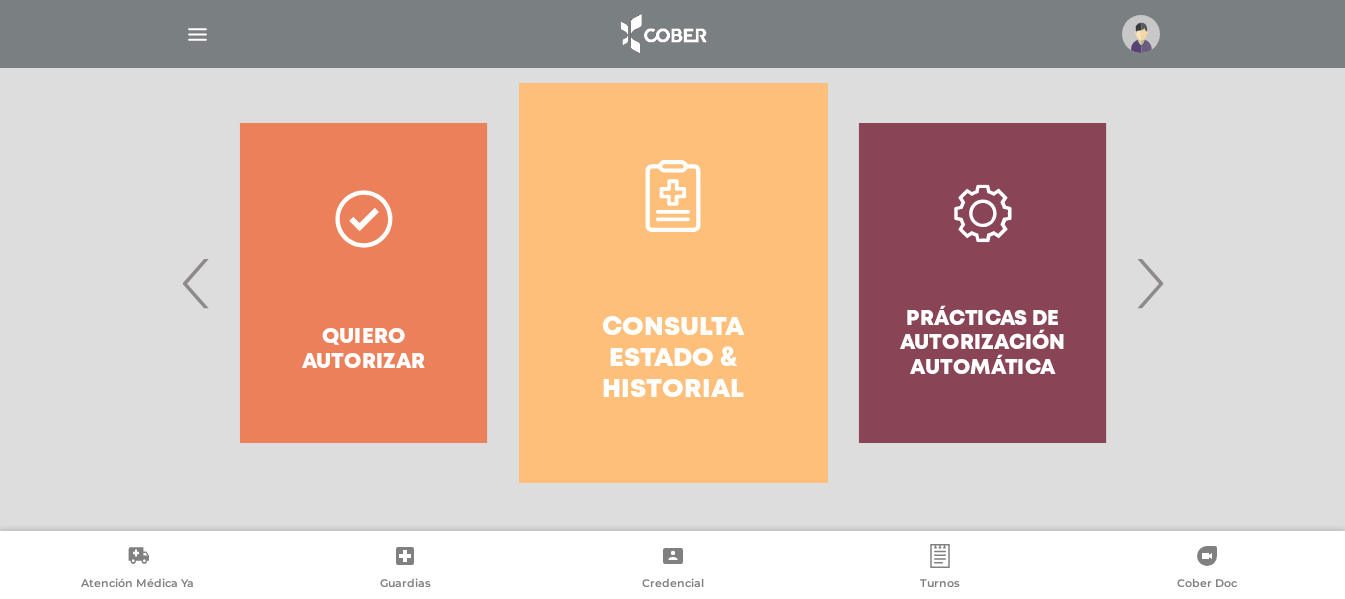 click on "›" at bounding box center (1149, 283) 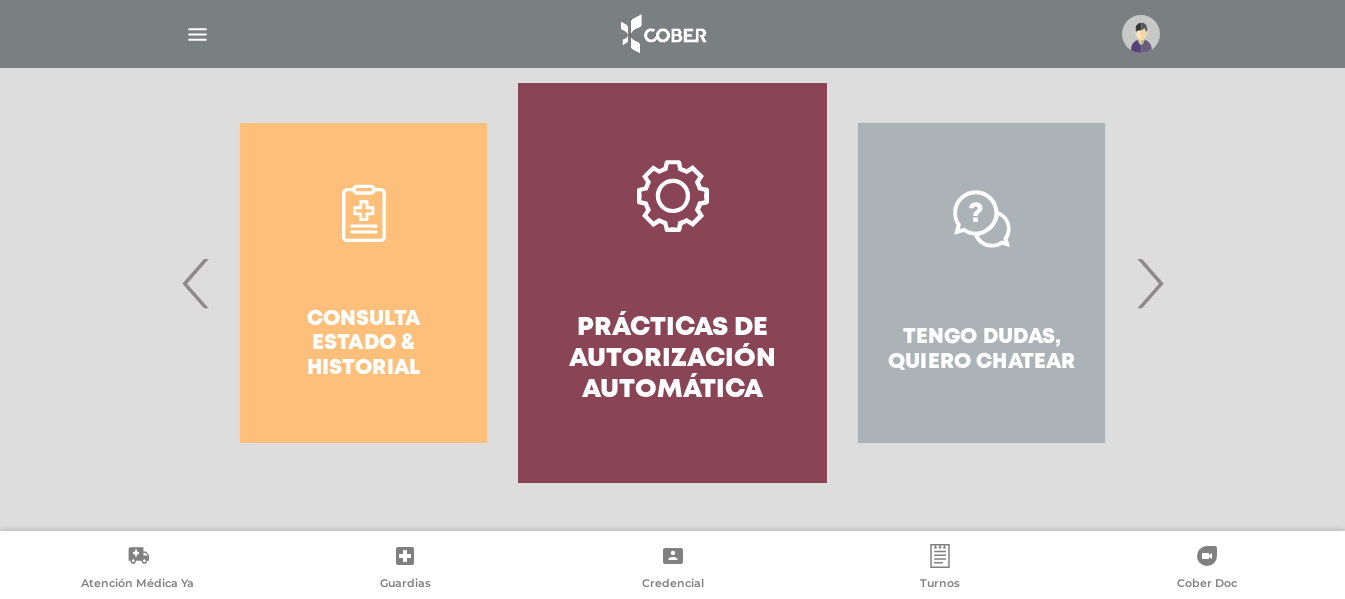 click on "›" at bounding box center (1149, 283) 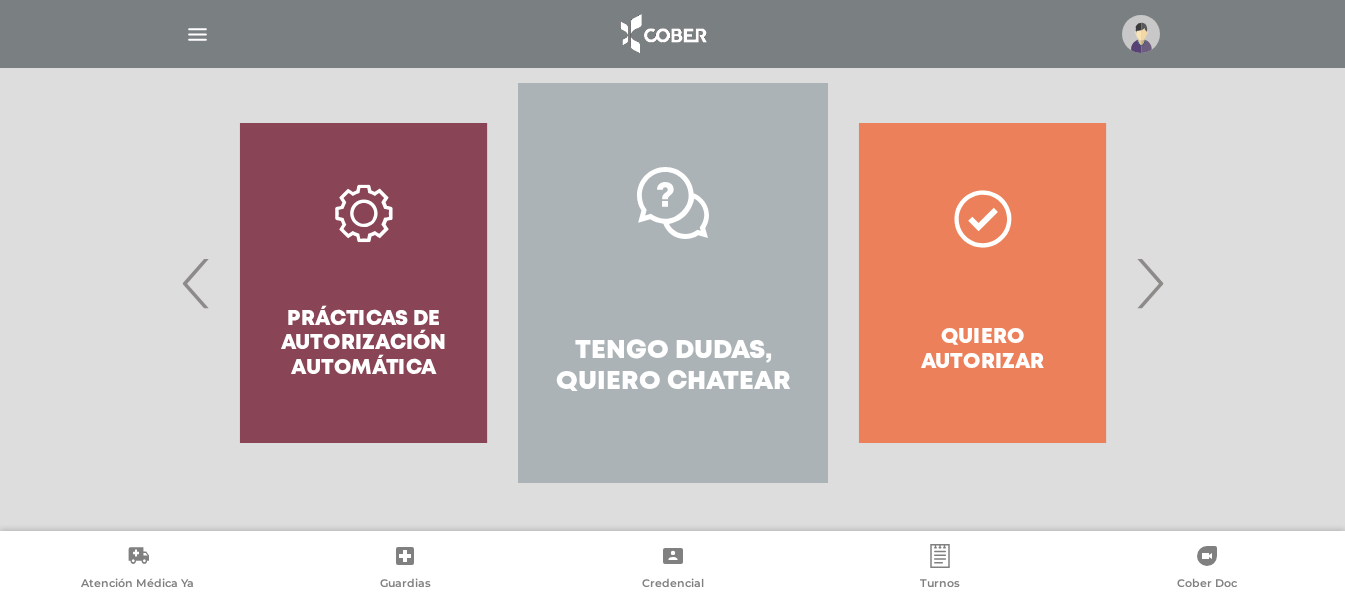 click on "›" at bounding box center [1149, 283] 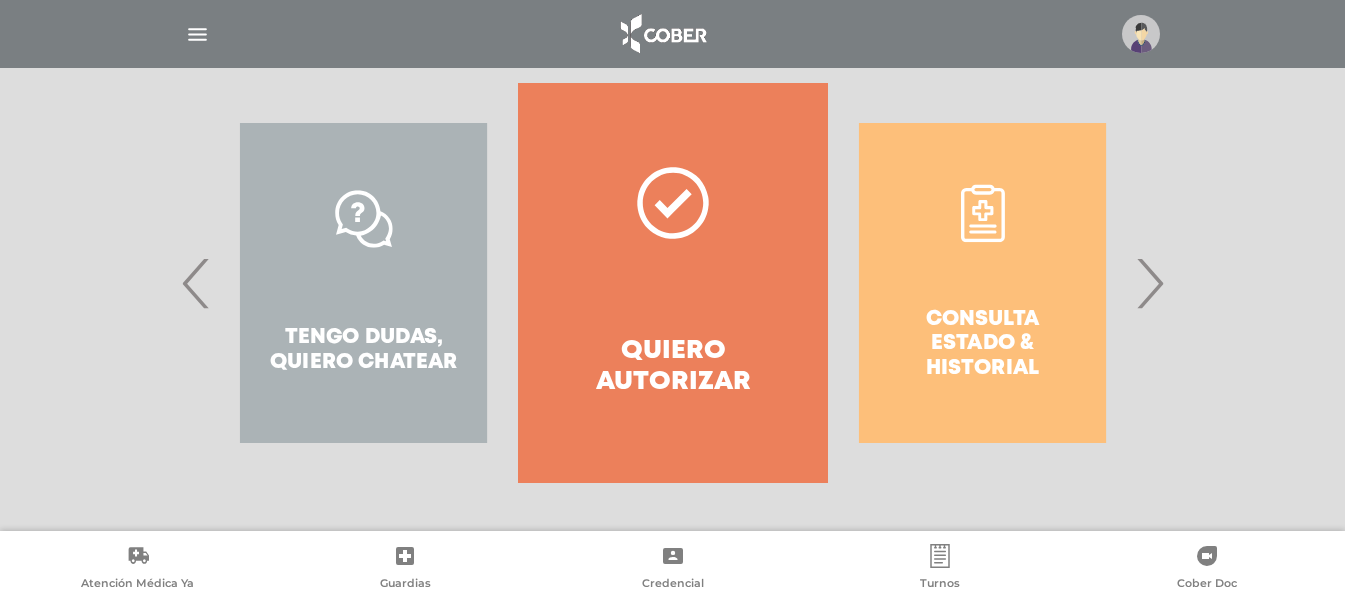 click on "›" at bounding box center (1149, 283) 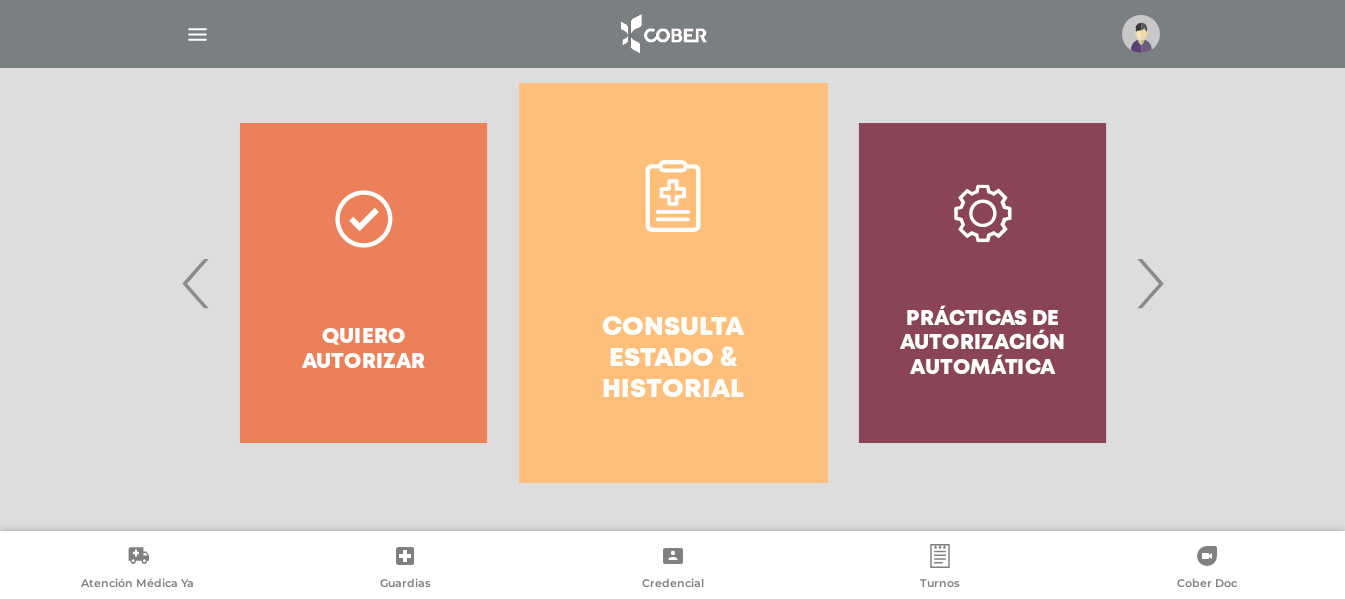 click on "Consulta estado & historial" at bounding box center [673, 360] 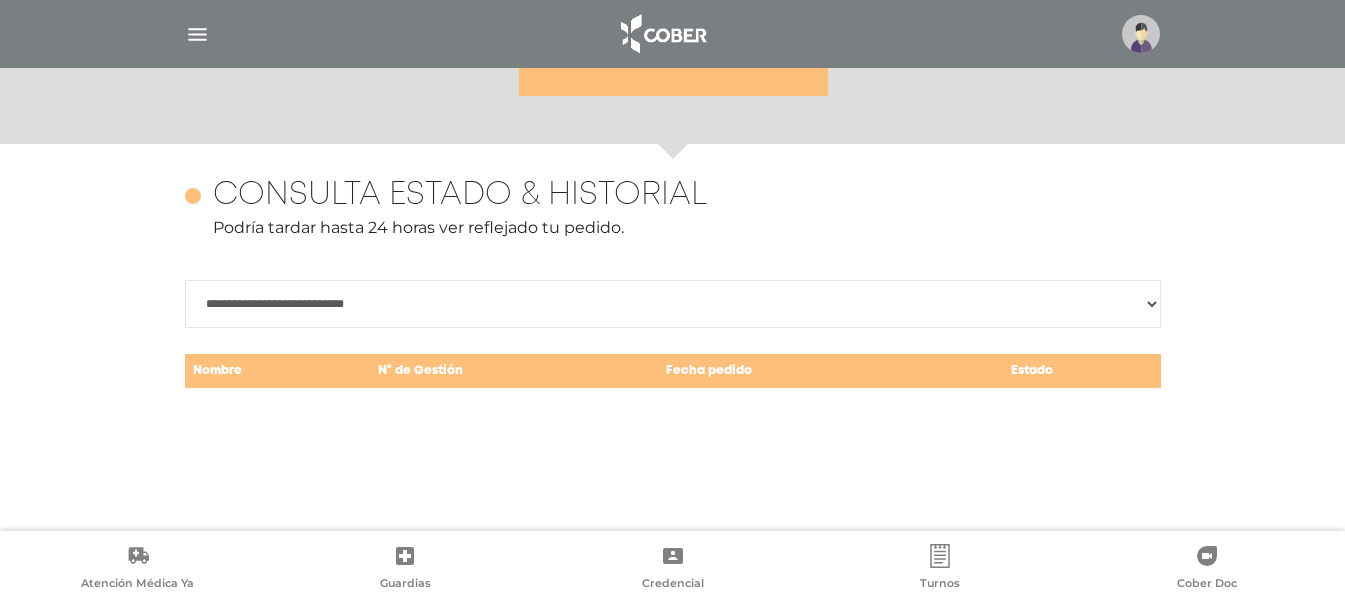 scroll, scrollTop: 868, scrollLeft: 0, axis: vertical 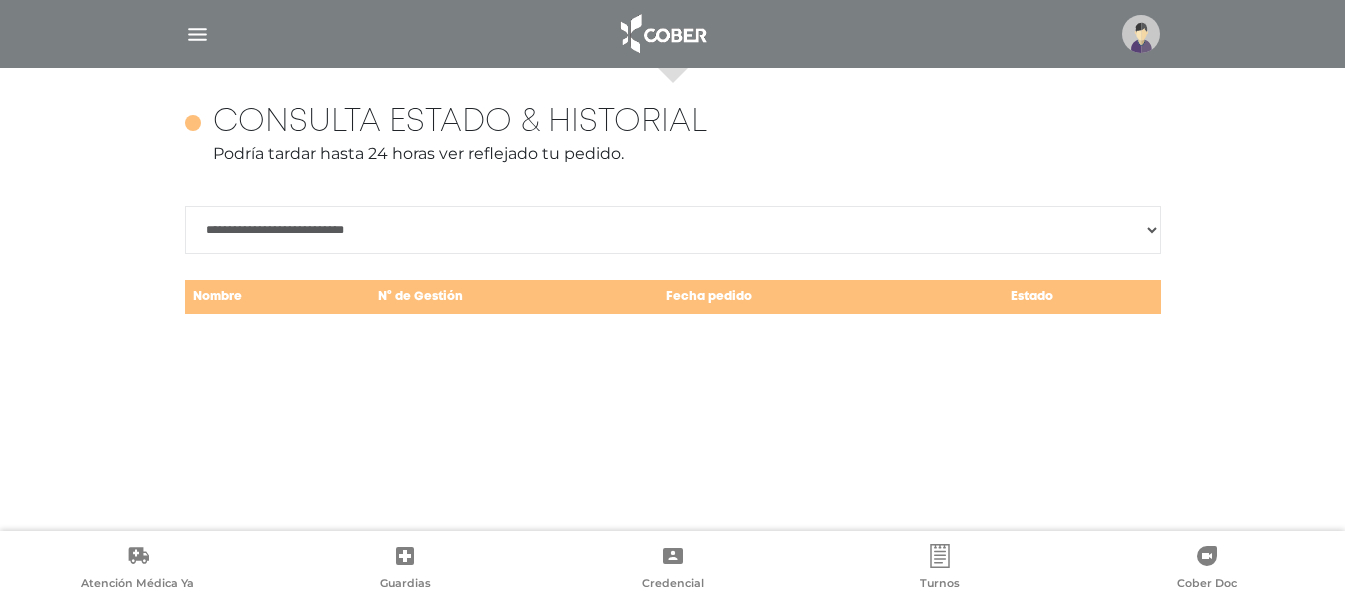 click on "**********" at bounding box center (673, 230) 